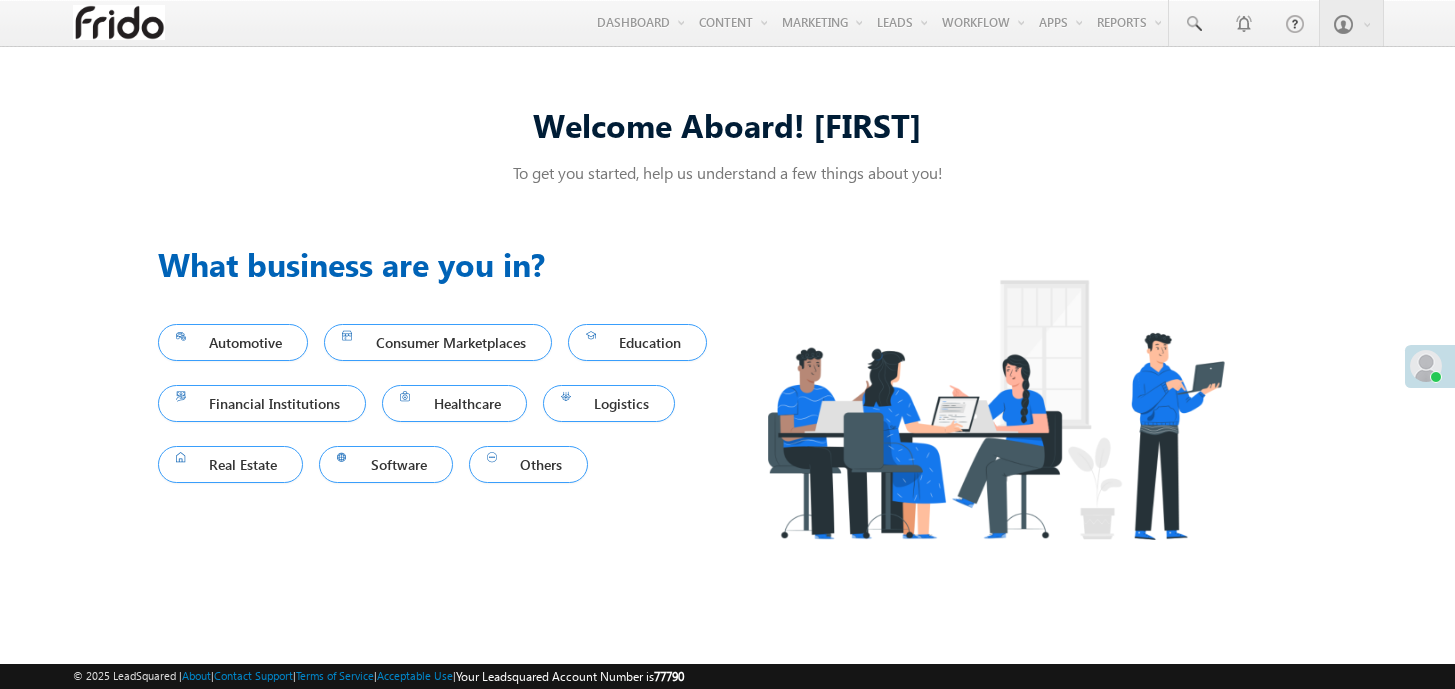 scroll, scrollTop: 0, scrollLeft: 0, axis: both 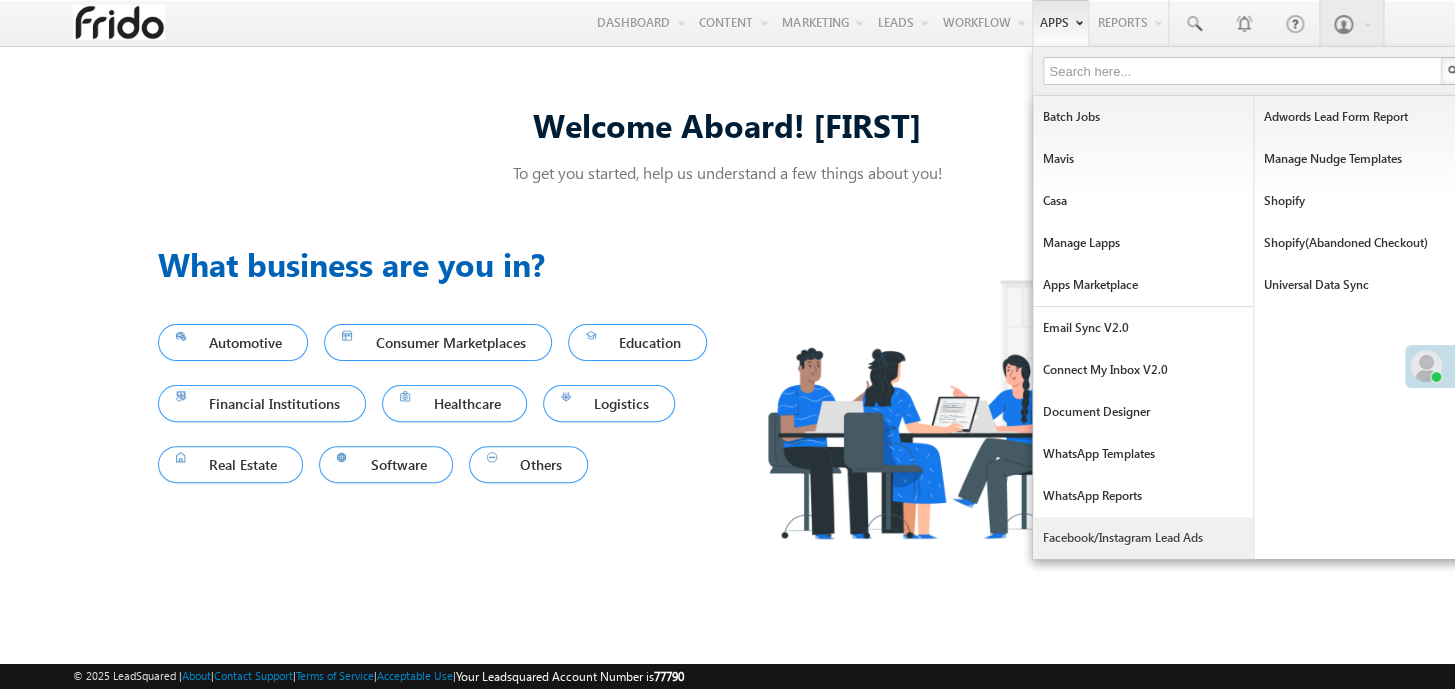 click on "Facebook/Instagram Lead Ads" at bounding box center (1143, 538) 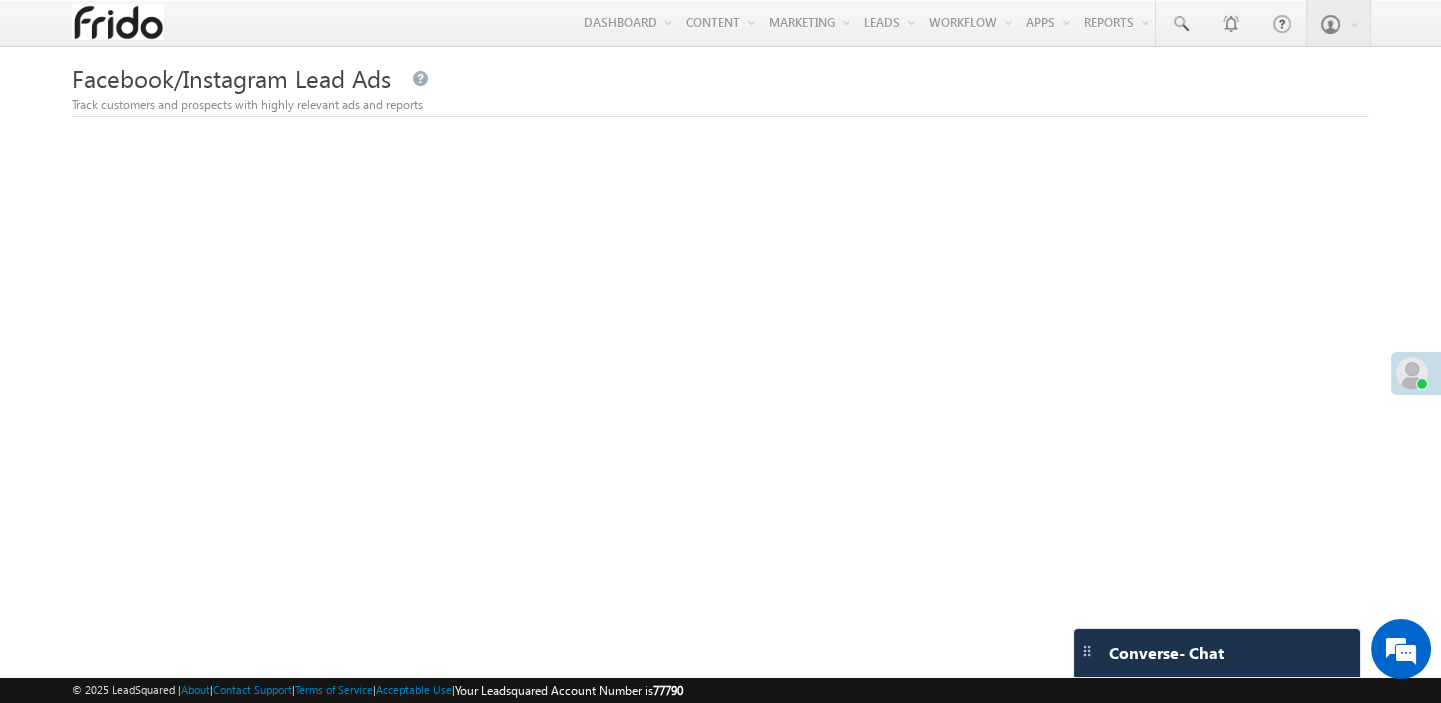 scroll, scrollTop: 139, scrollLeft: 0, axis: vertical 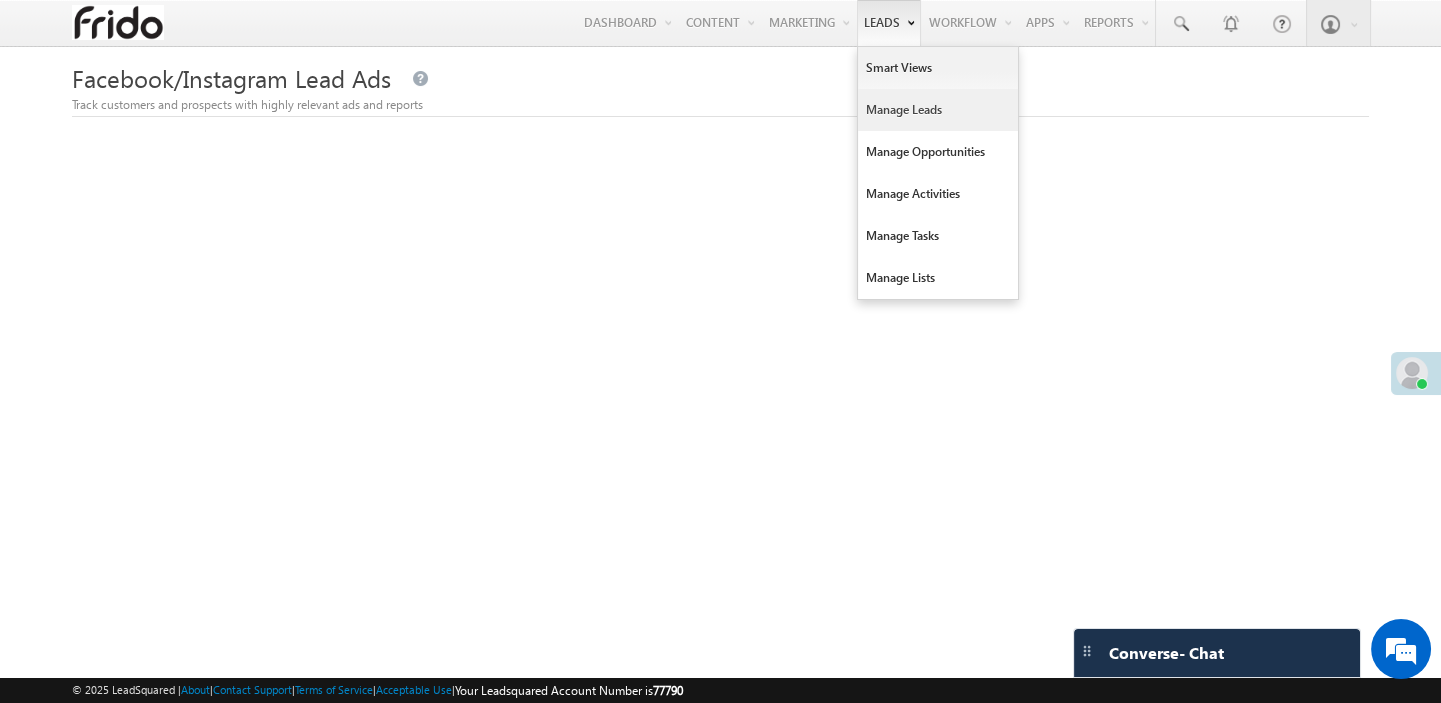 click on "Manage Leads" at bounding box center [938, 110] 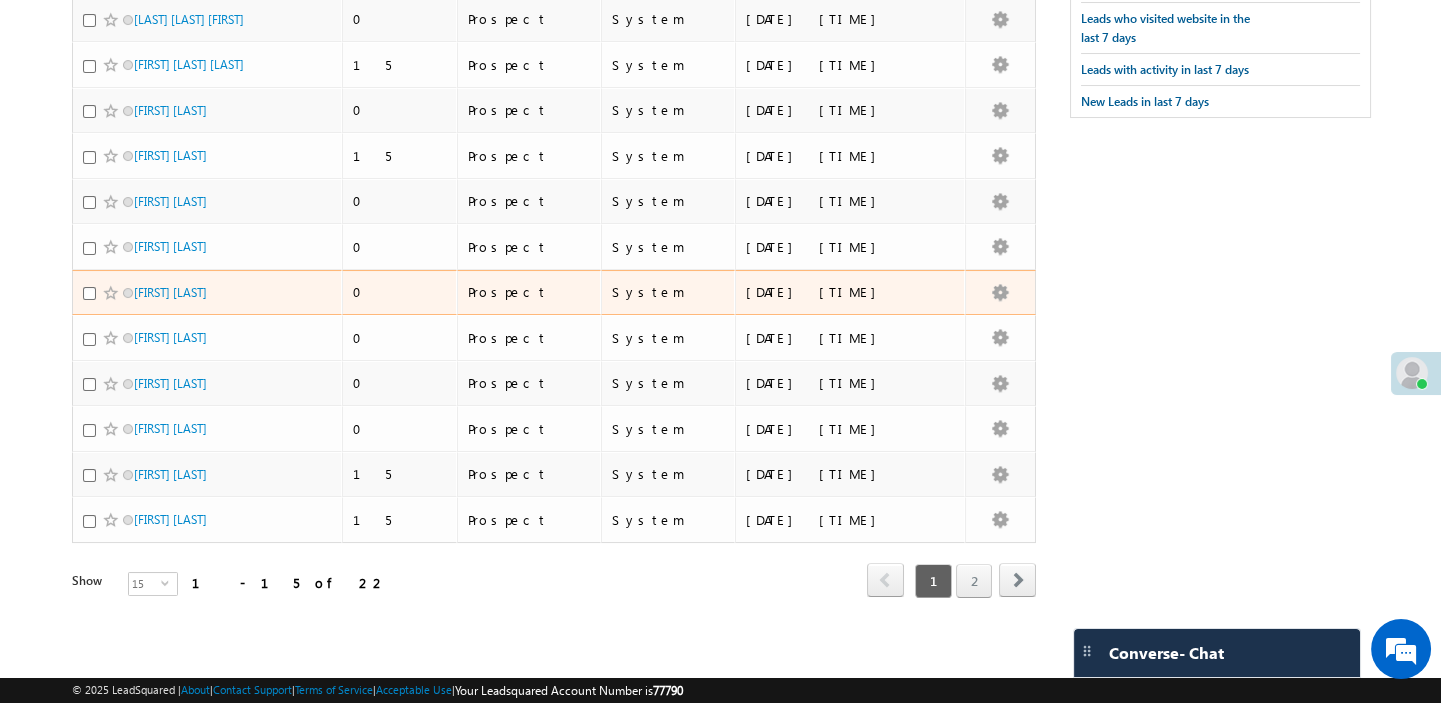 scroll, scrollTop: 175, scrollLeft: 0, axis: vertical 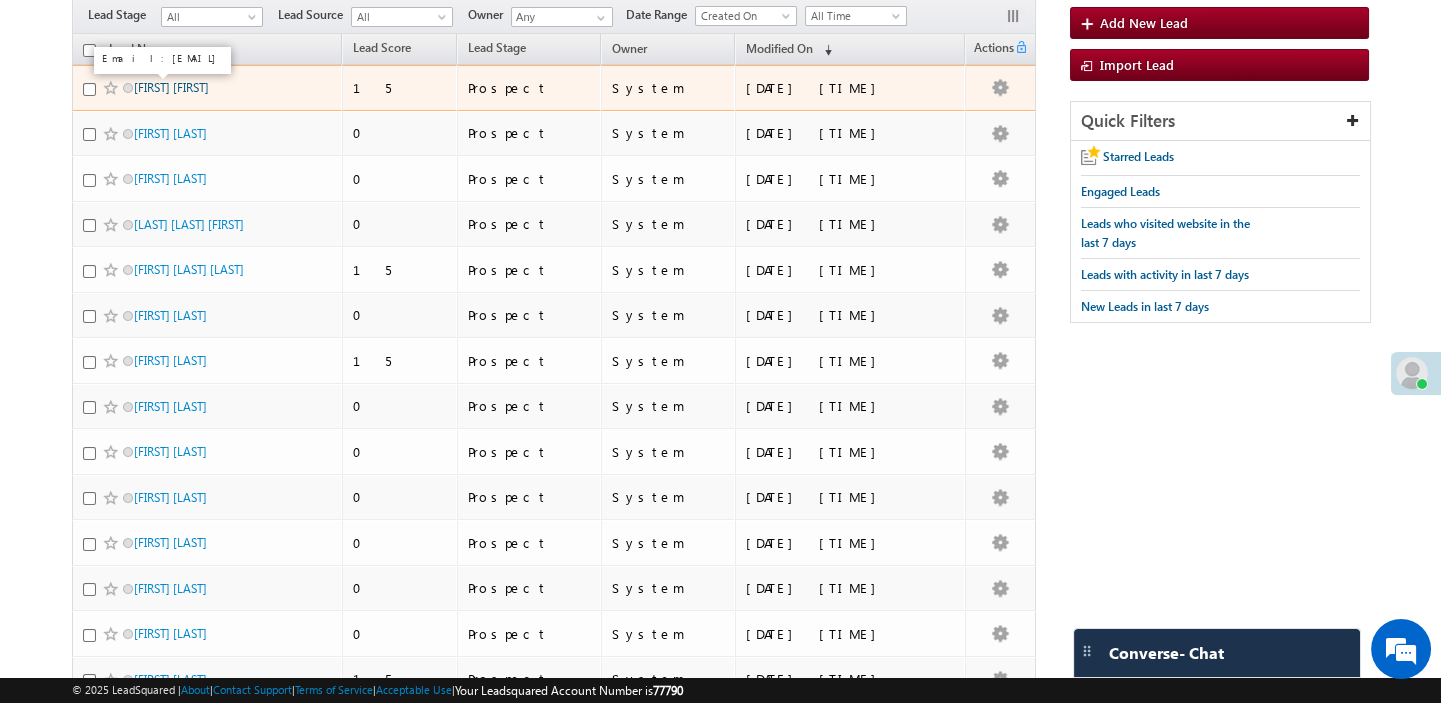 click on "Prabudh Prabudh" at bounding box center (171, 87) 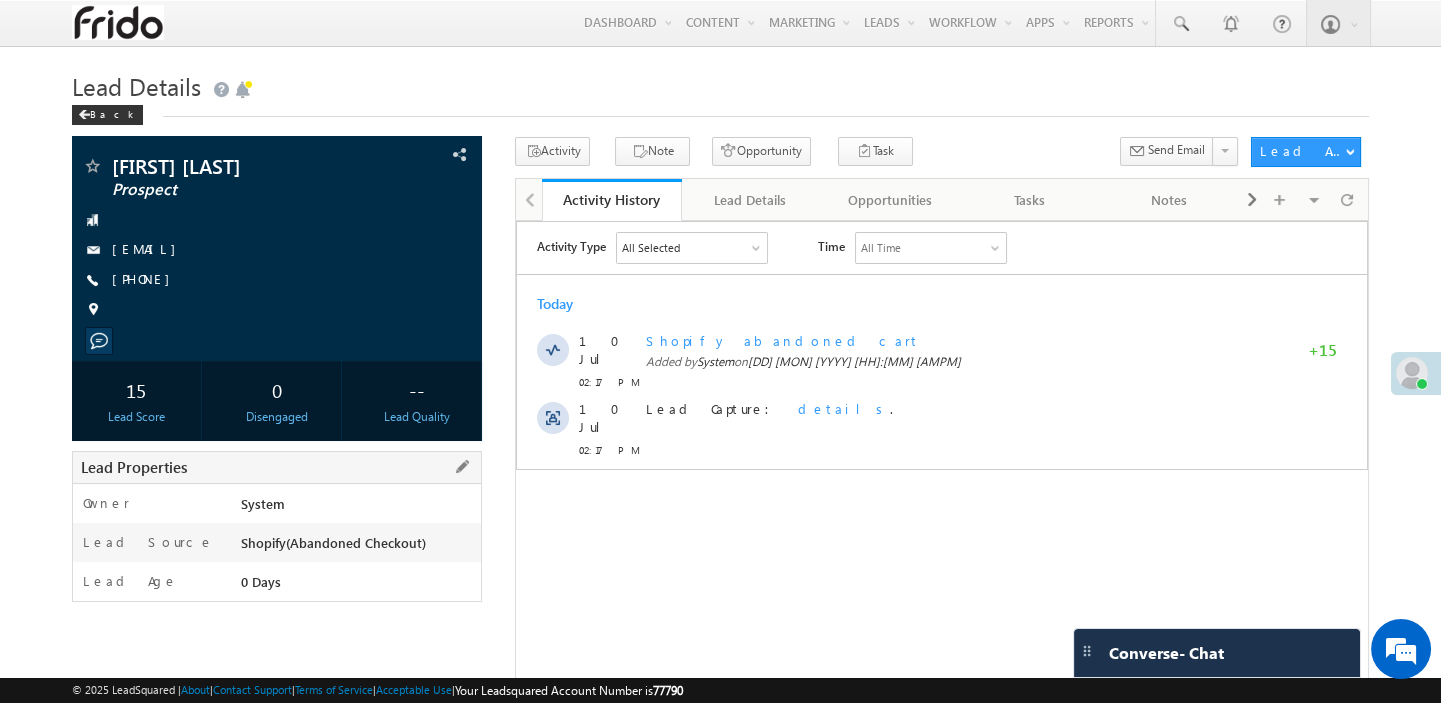 scroll, scrollTop: 0, scrollLeft: 0, axis: both 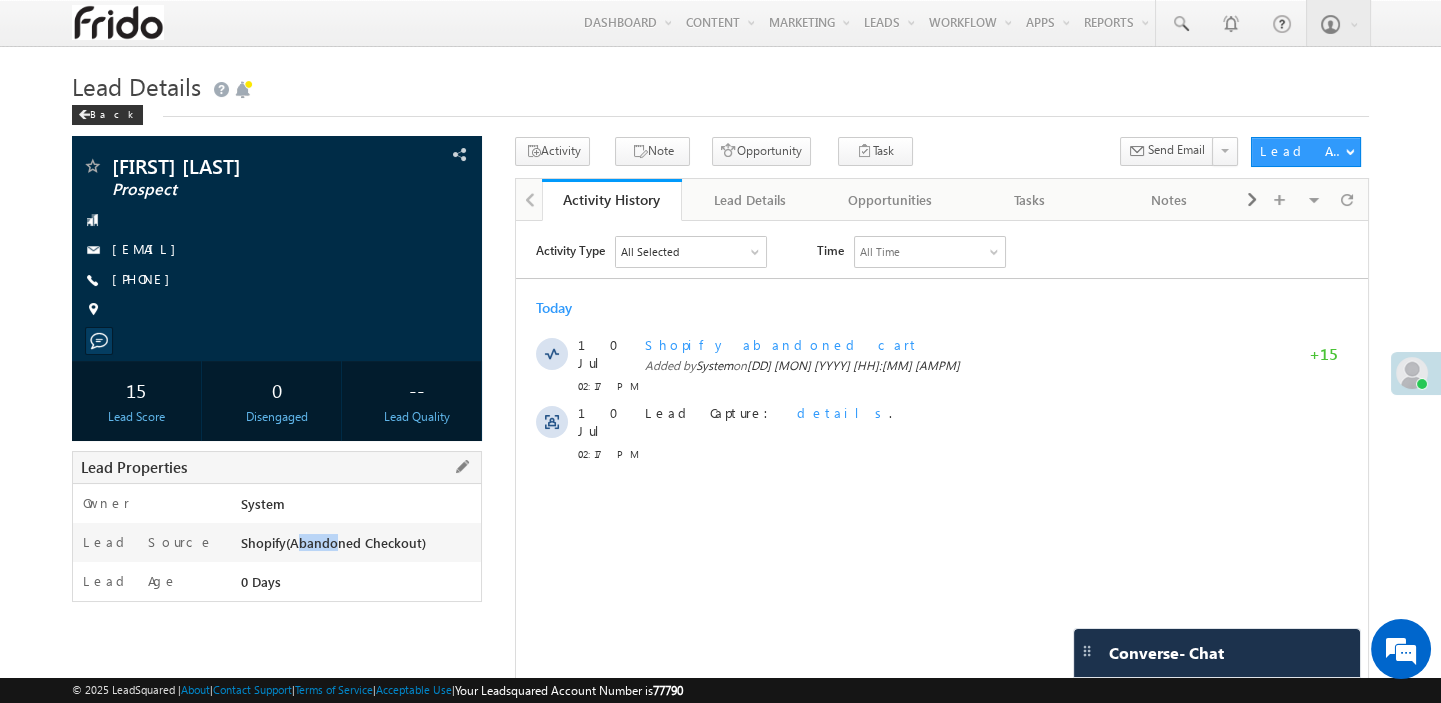 drag, startPoint x: 235, startPoint y: 544, endPoint x: 470, endPoint y: 520, distance: 236.22235 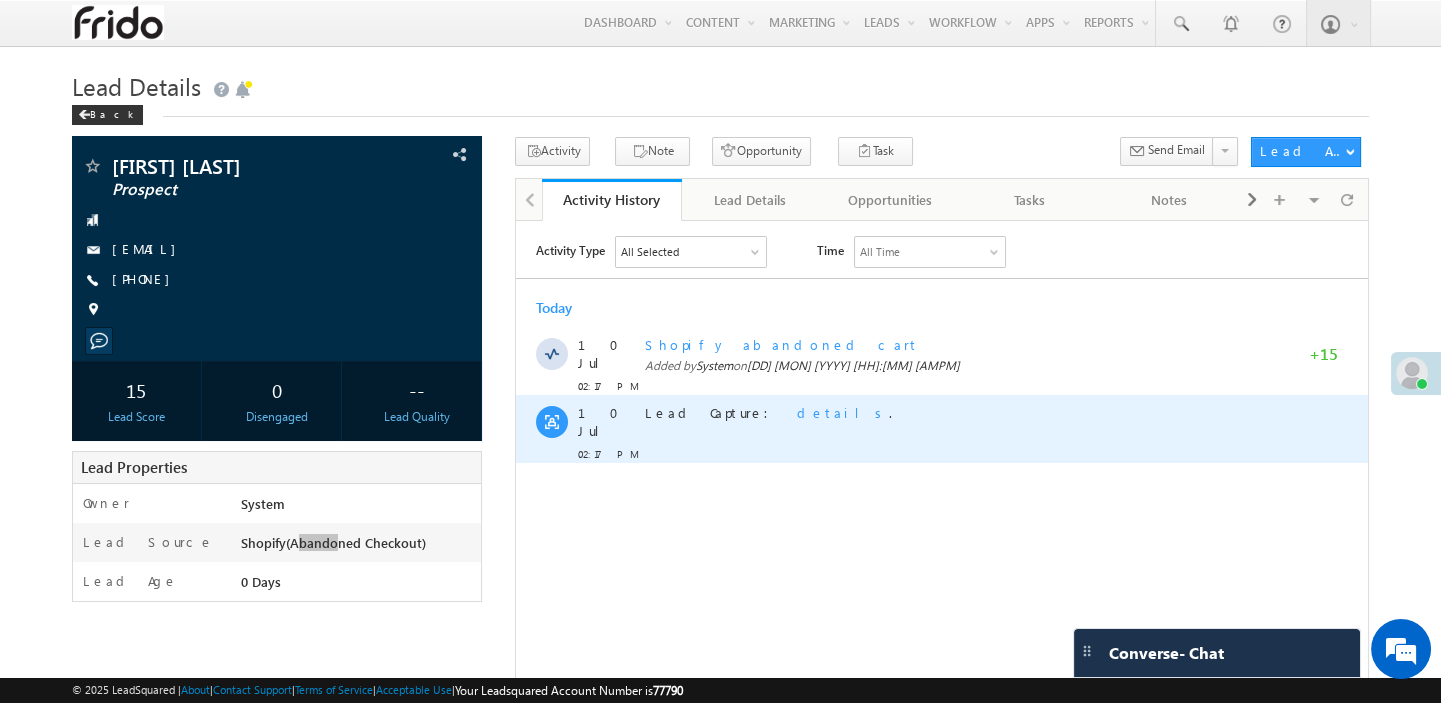 click on "details" at bounding box center (843, 411) 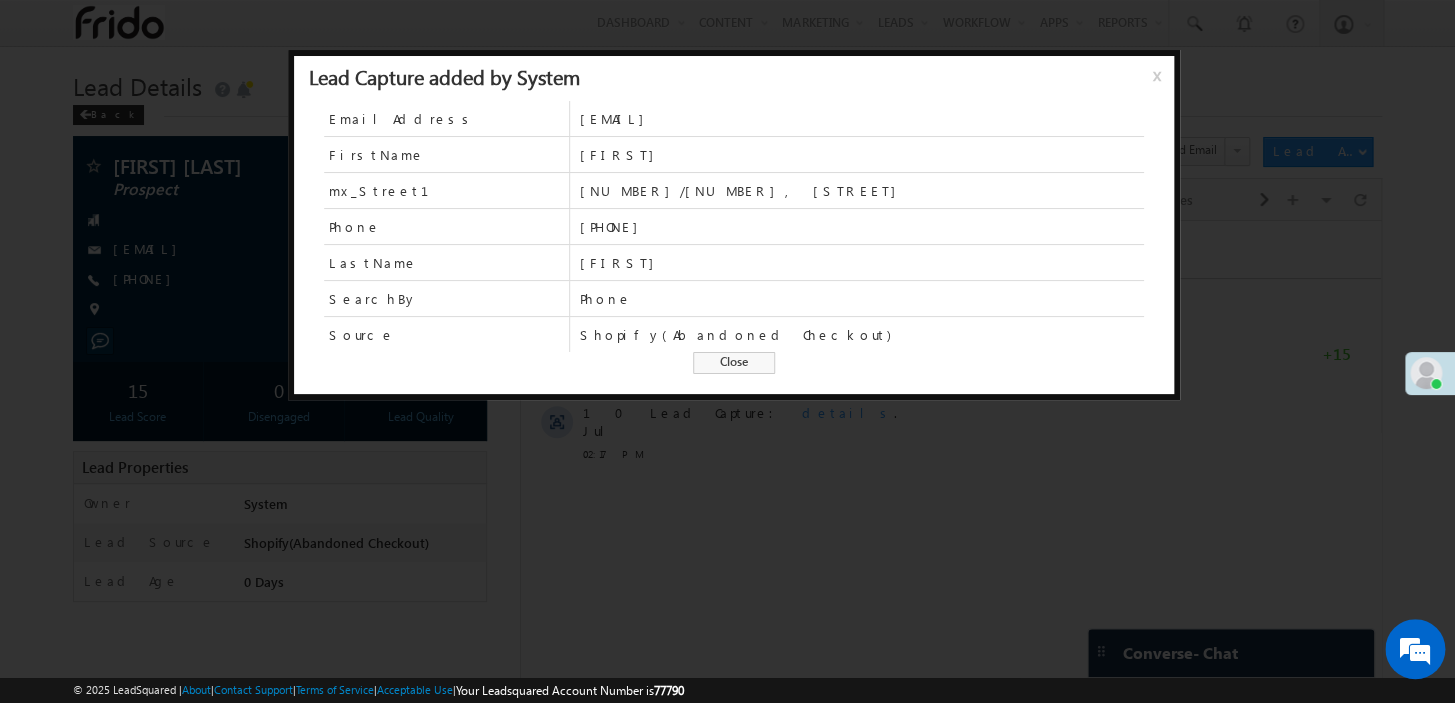 click on "Close" at bounding box center [734, 363] 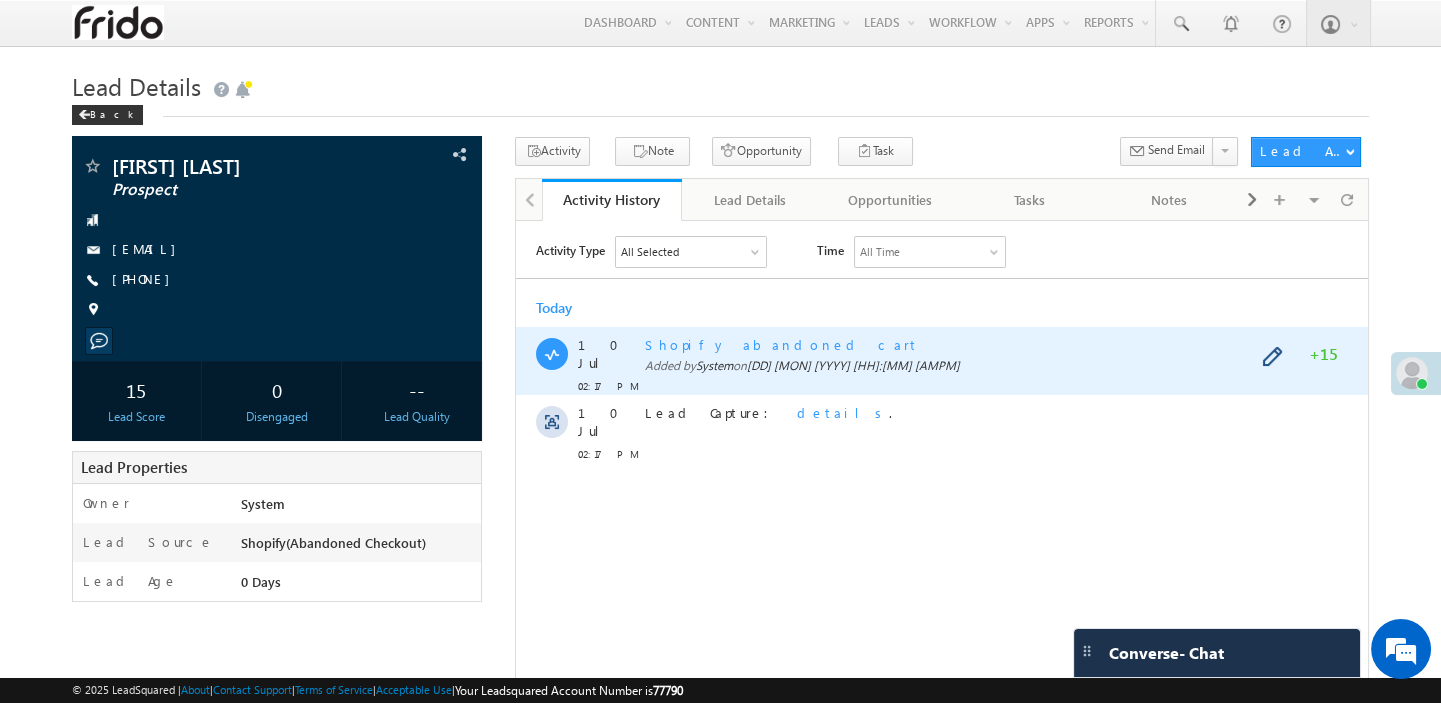 click on "Shopify abandoned cart" at bounding box center (782, 343) 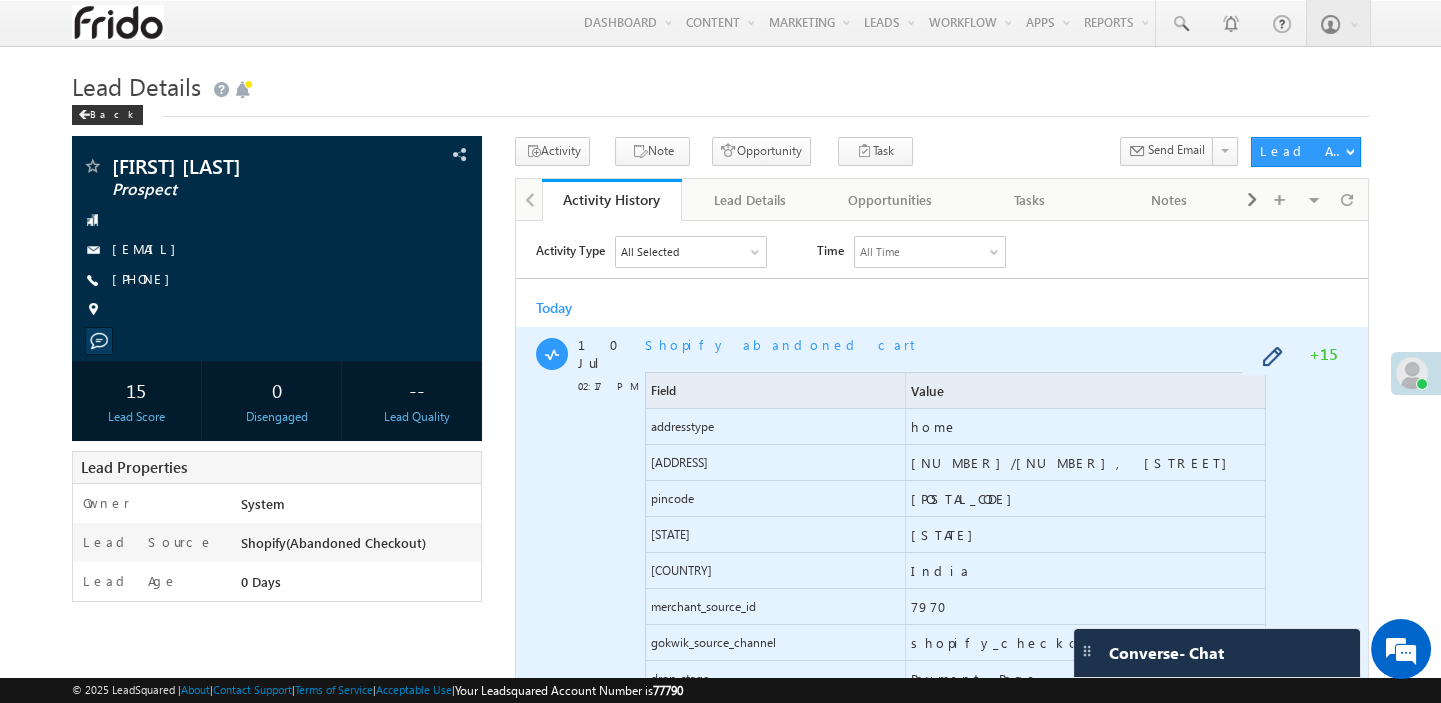 scroll, scrollTop: 211, scrollLeft: 0, axis: vertical 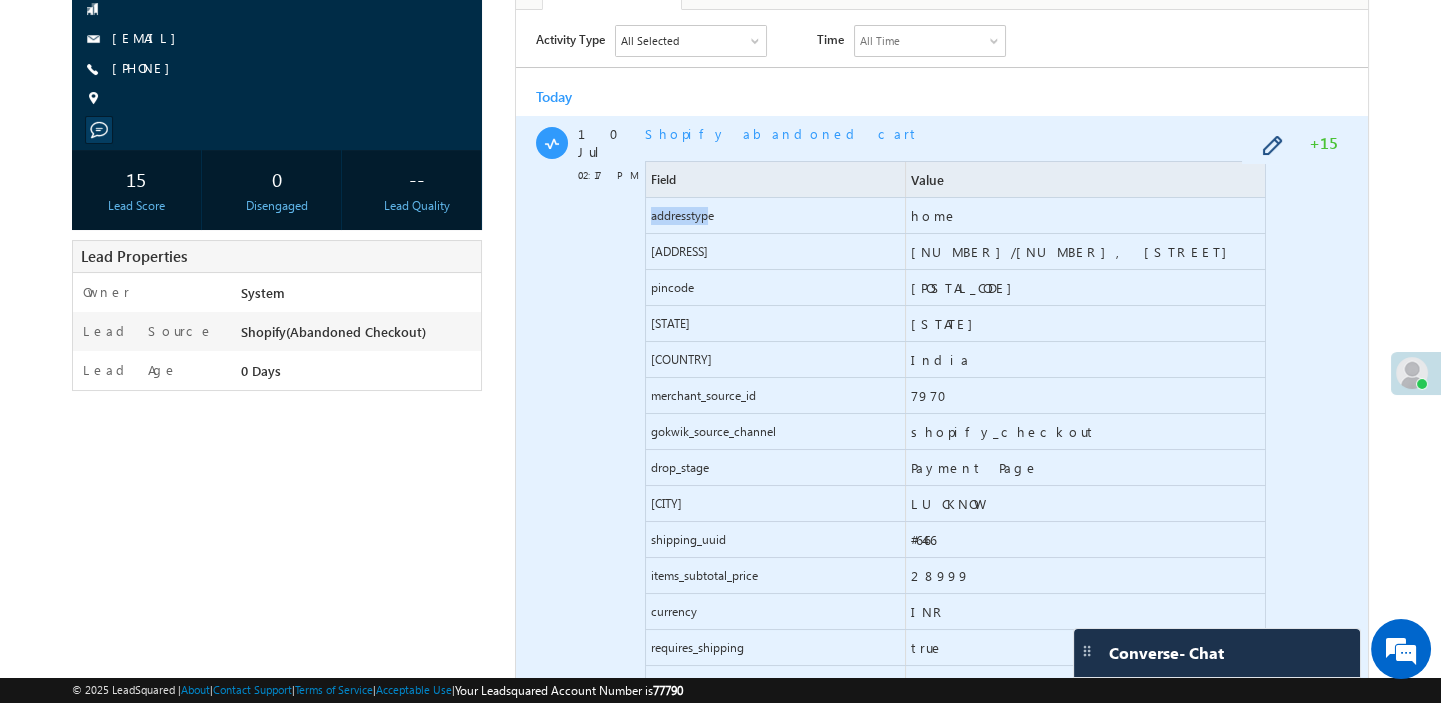 drag, startPoint x: 645, startPoint y: 217, endPoint x: 707, endPoint y: 221, distance: 62.1289 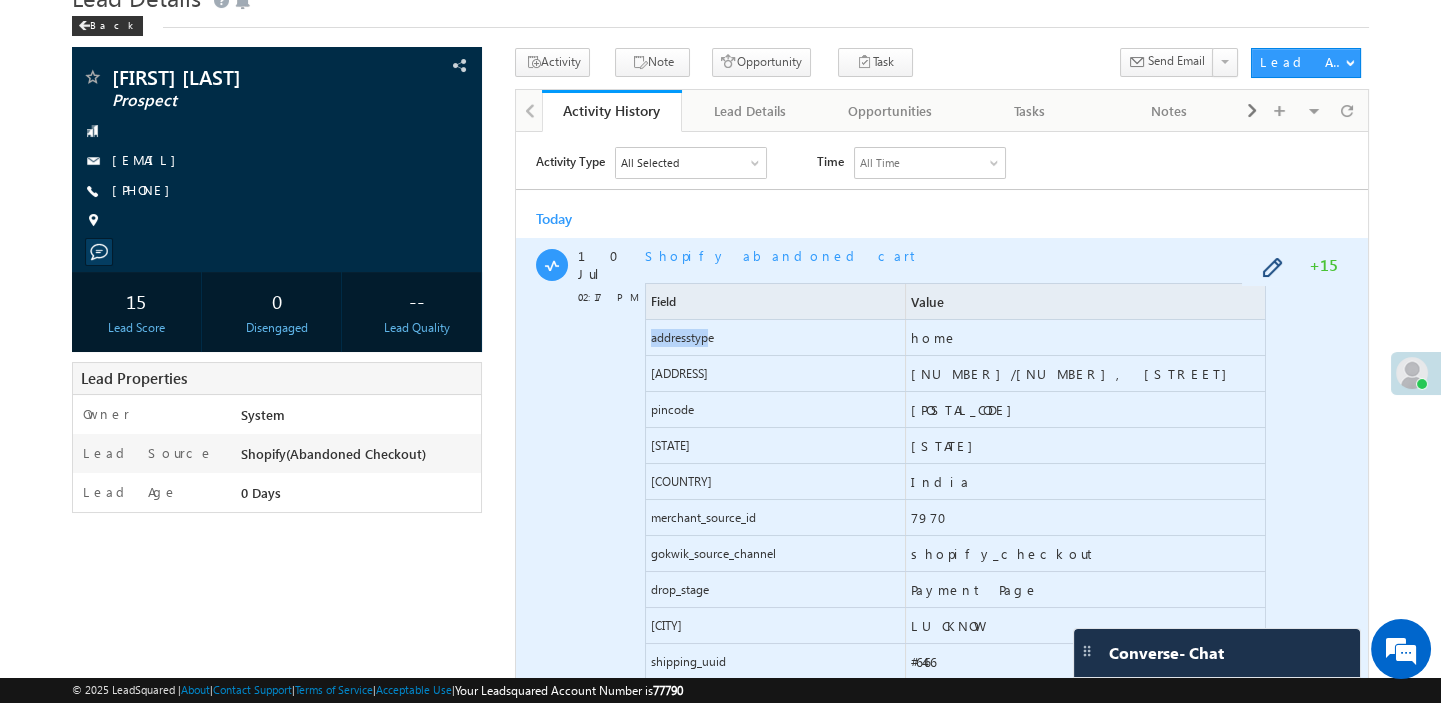 scroll, scrollTop: 0, scrollLeft: 0, axis: both 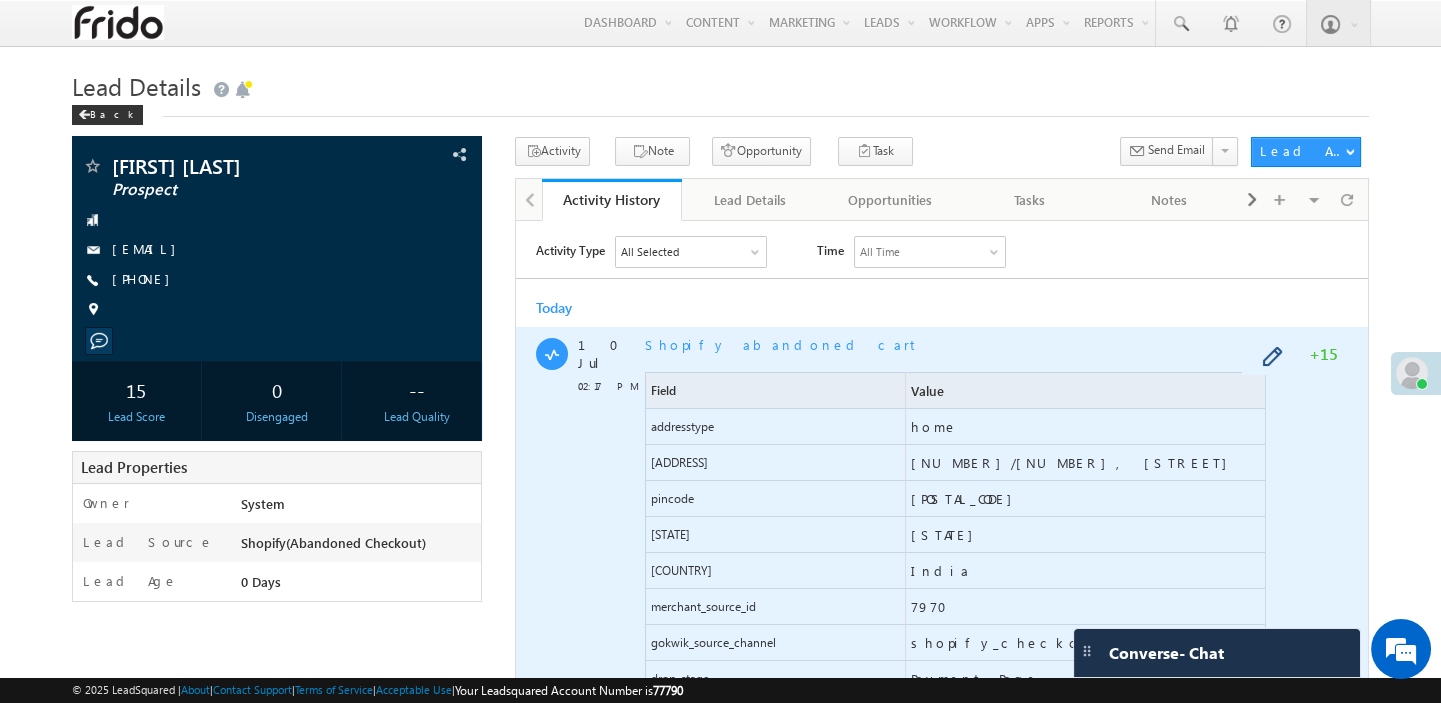 click on "Shopify abandoned cart" at bounding box center [782, 343] 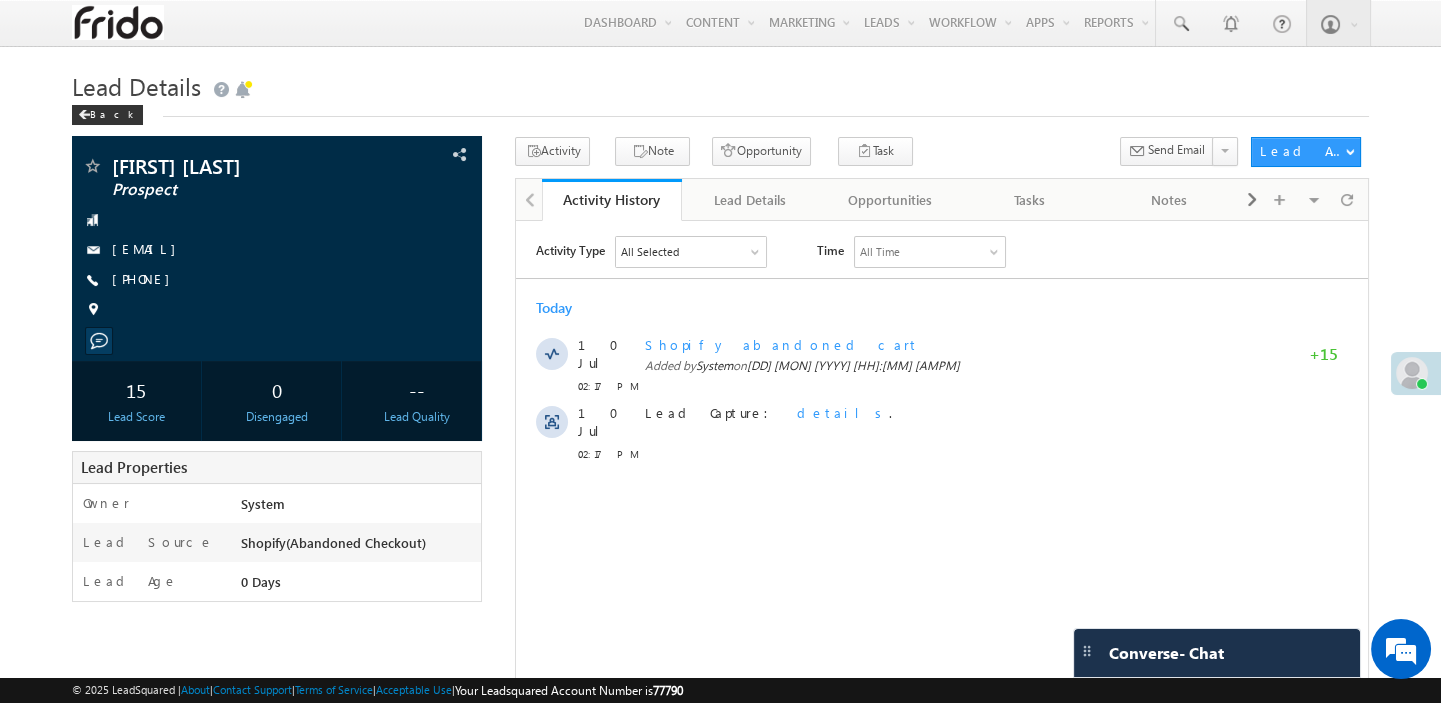 click on "Lead Details" at bounding box center [751, 200] 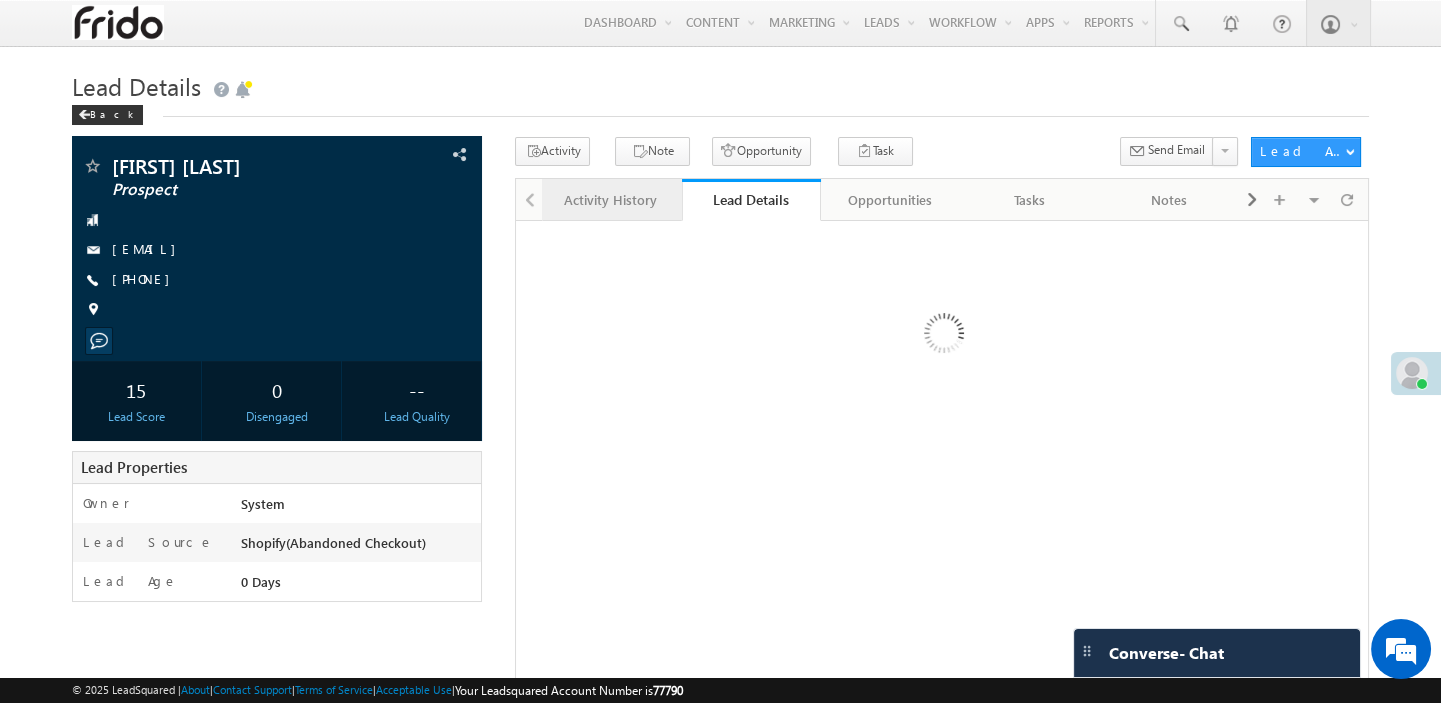 click on "Activity History" at bounding box center (611, 200) 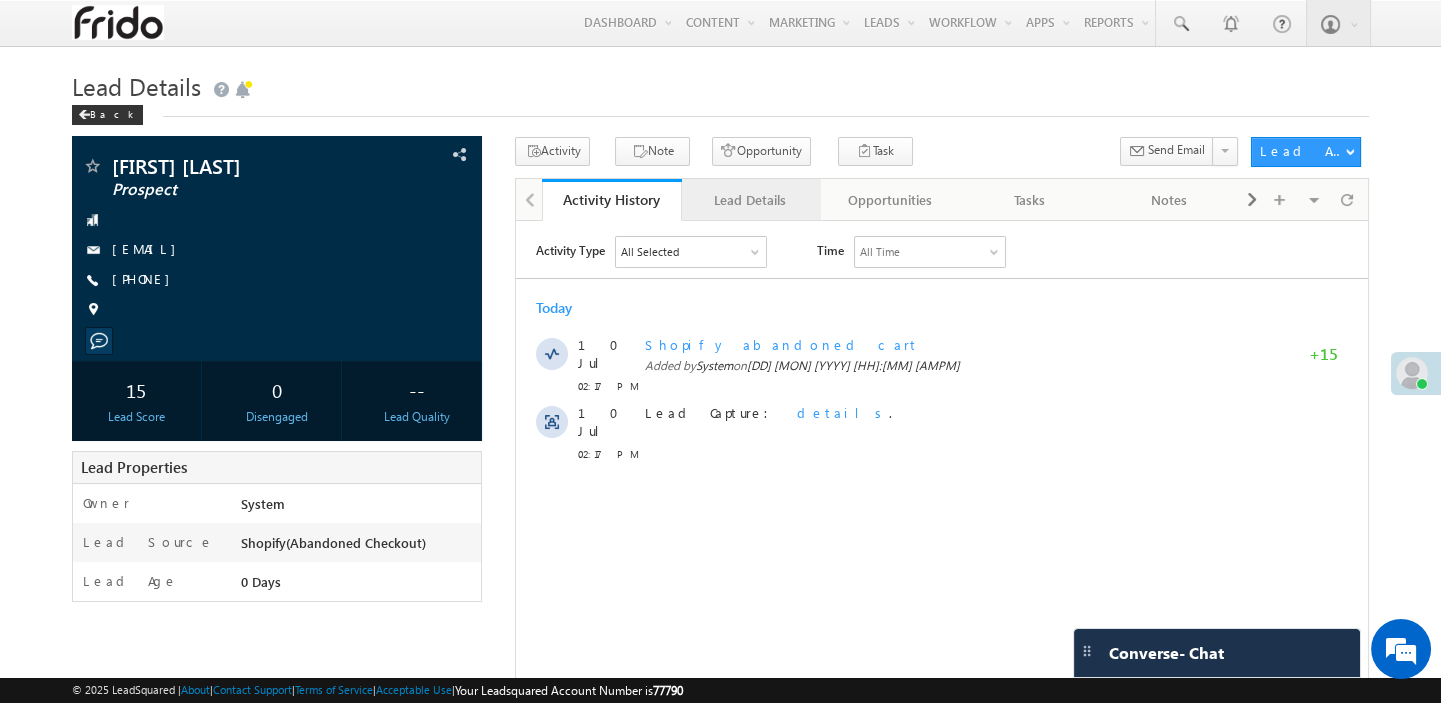 click on "Lead Details" at bounding box center [751, 200] 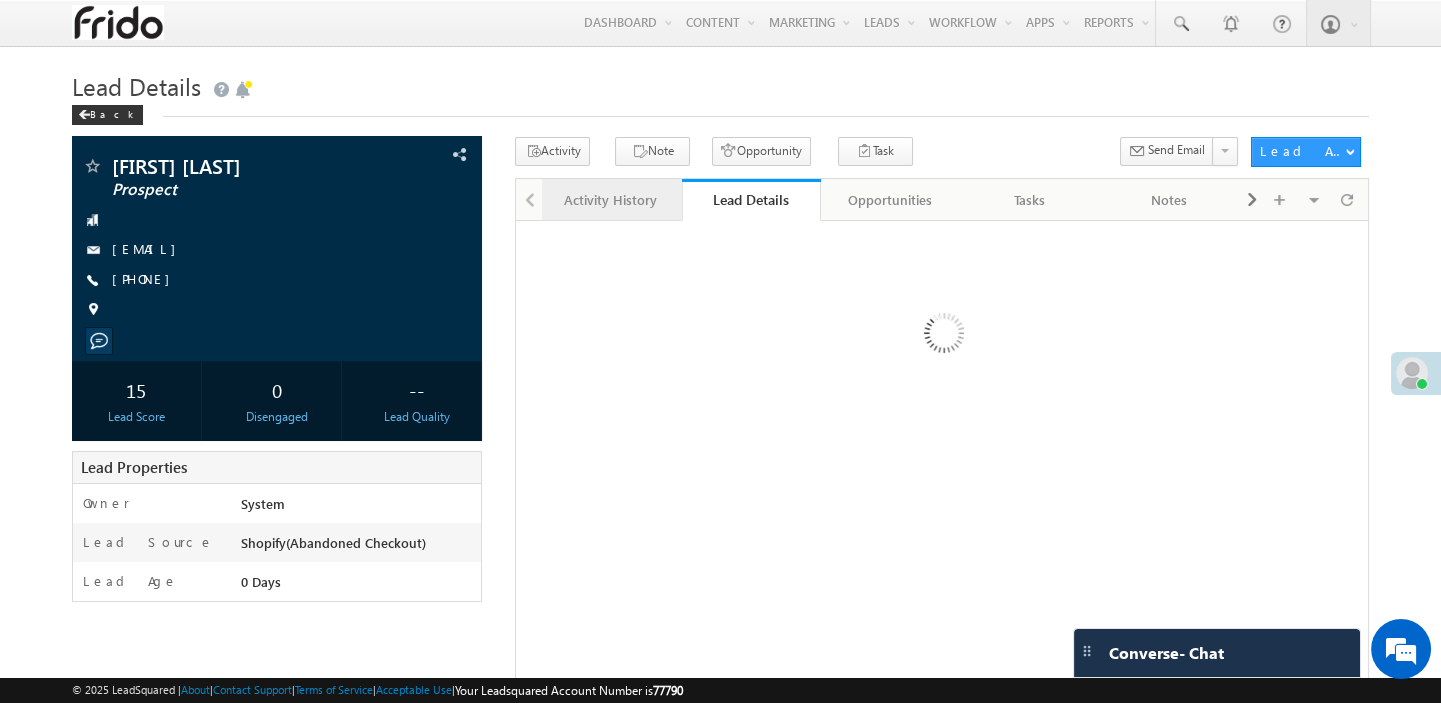 click on "Activity History" at bounding box center [611, 200] 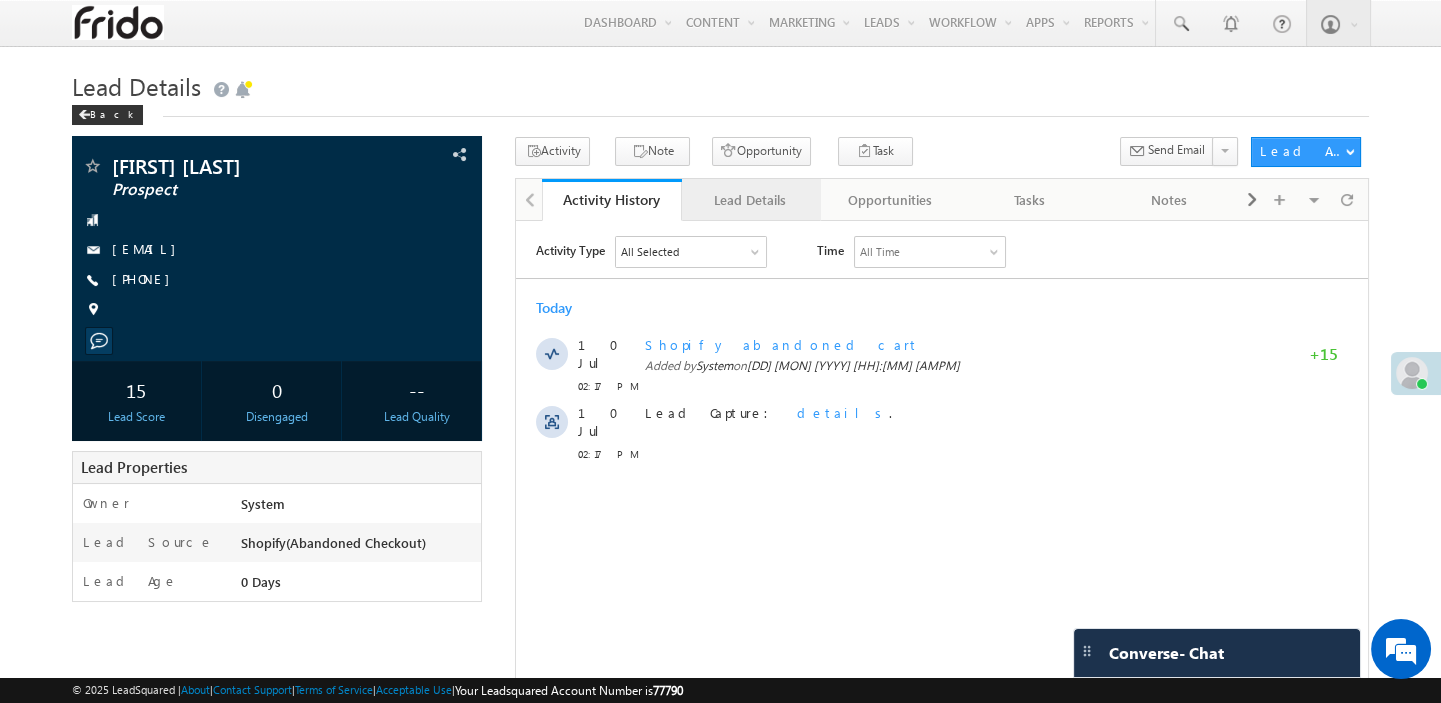click on "Lead Details" at bounding box center [752, 200] 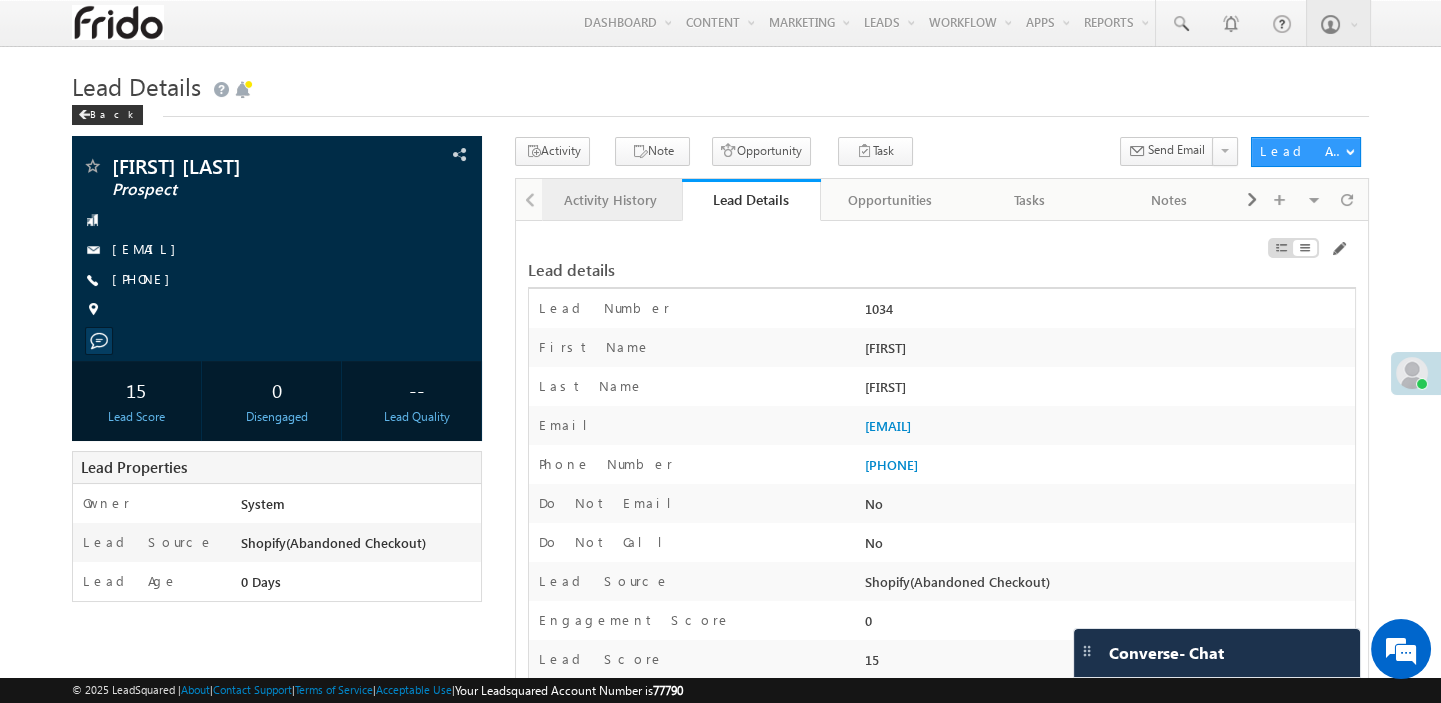 click on "Activity History" at bounding box center [612, 200] 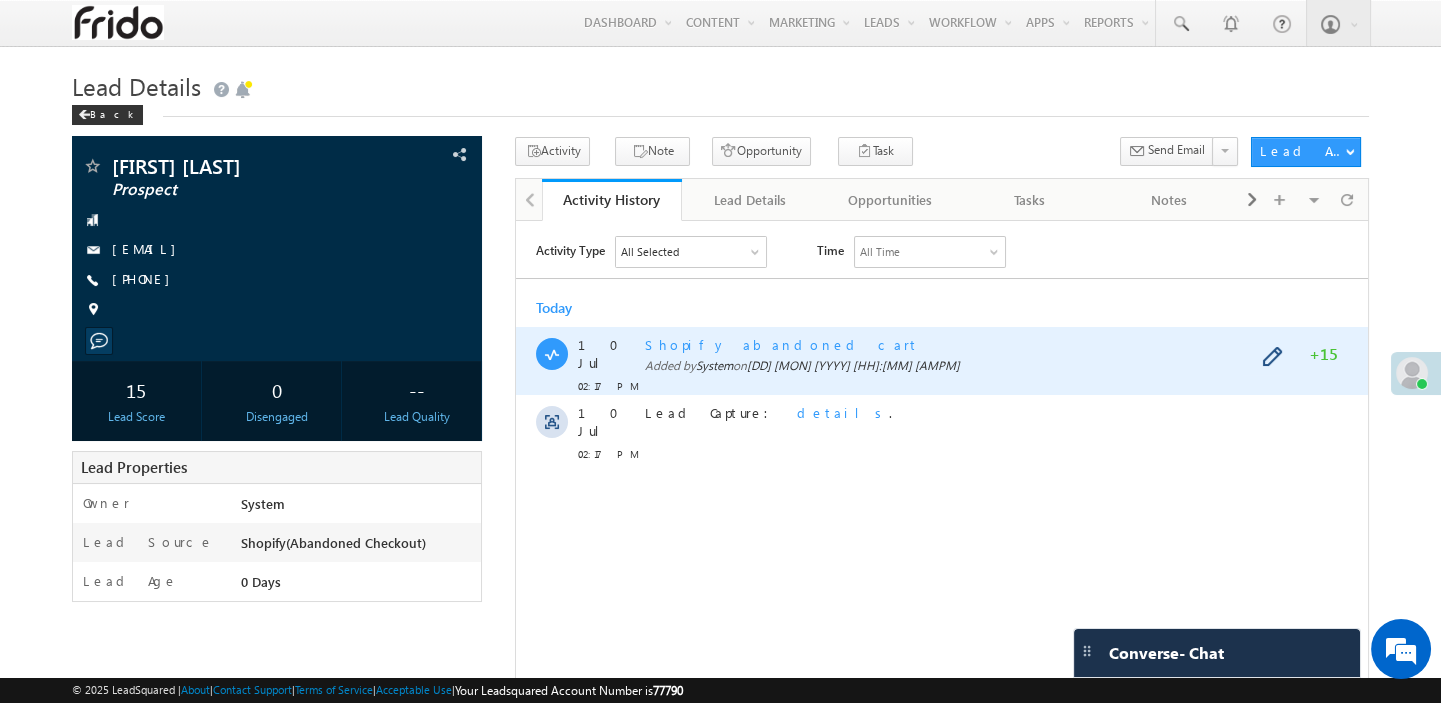 click on "Shopify abandoned cart" at bounding box center [782, 343] 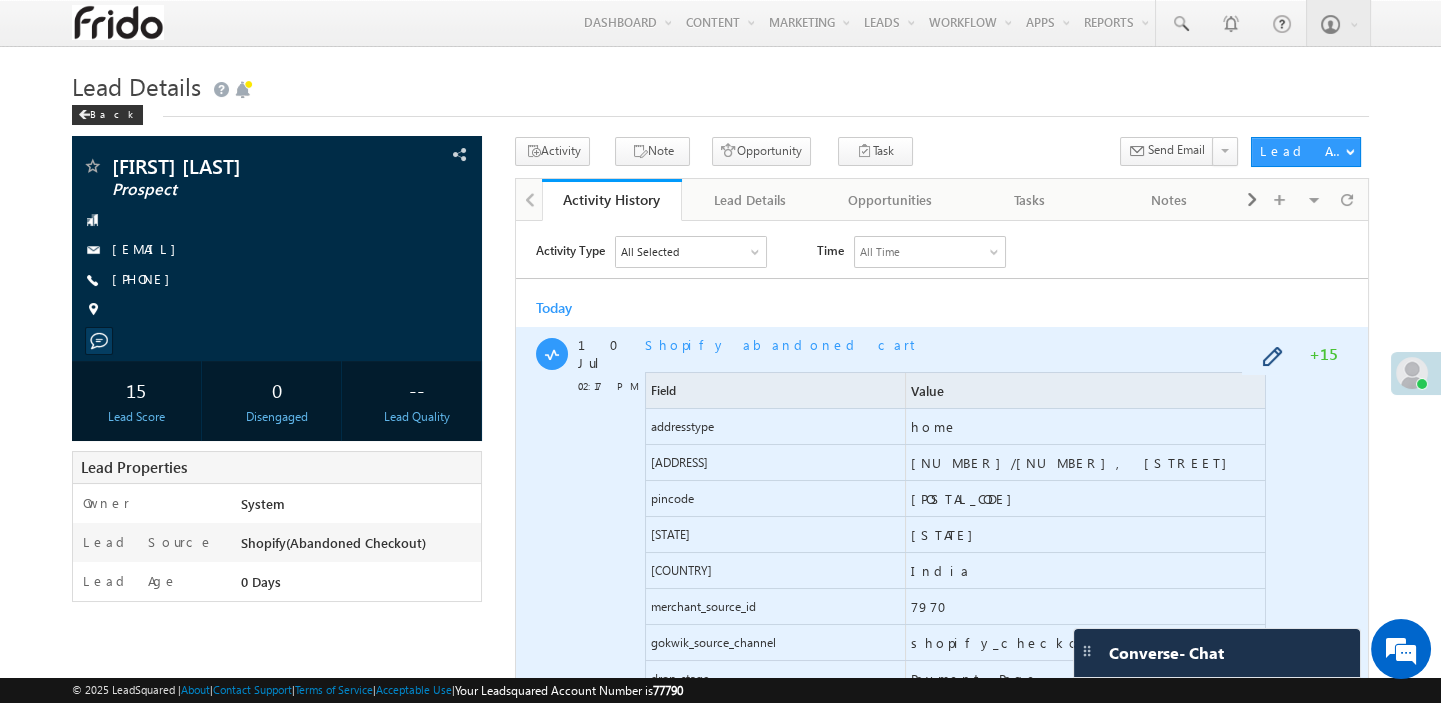 click on "Shopify abandoned cart" at bounding box center [782, 343] 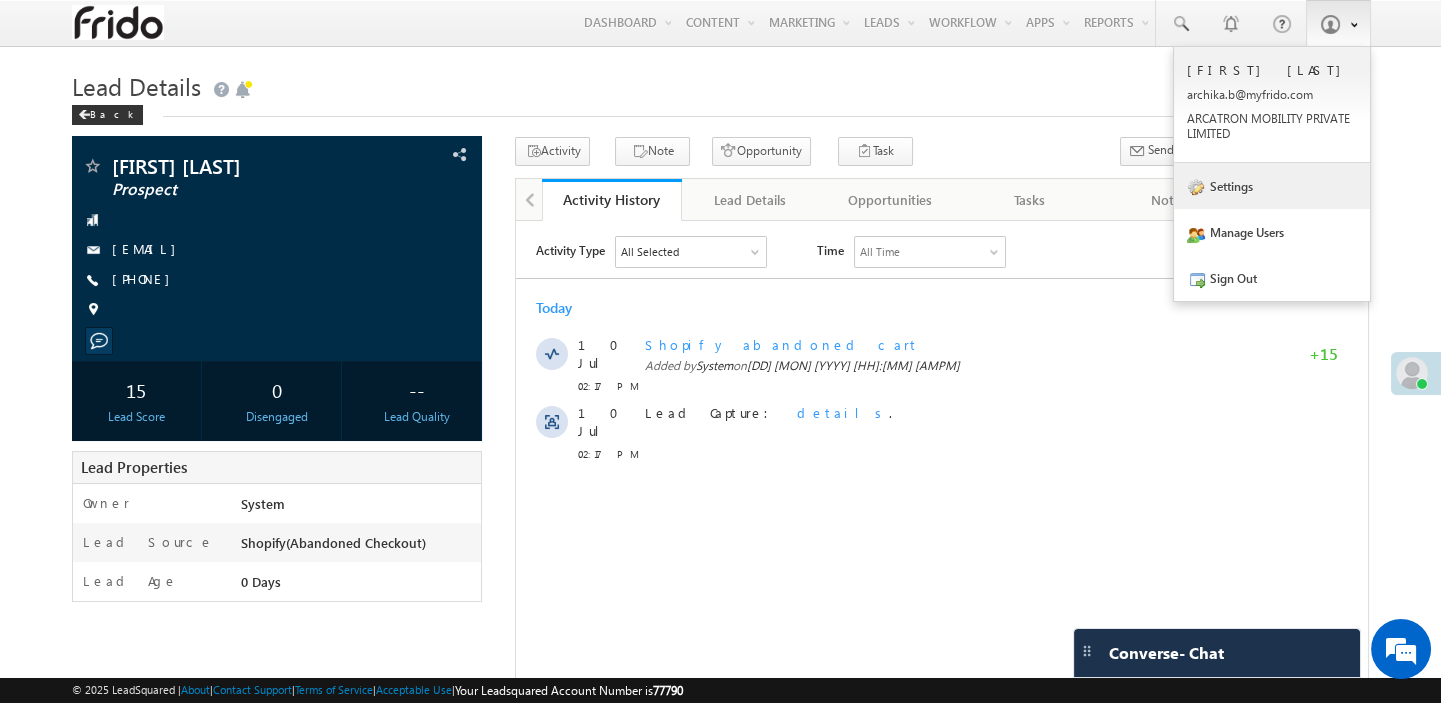 click on "Settings" at bounding box center [1272, 186] 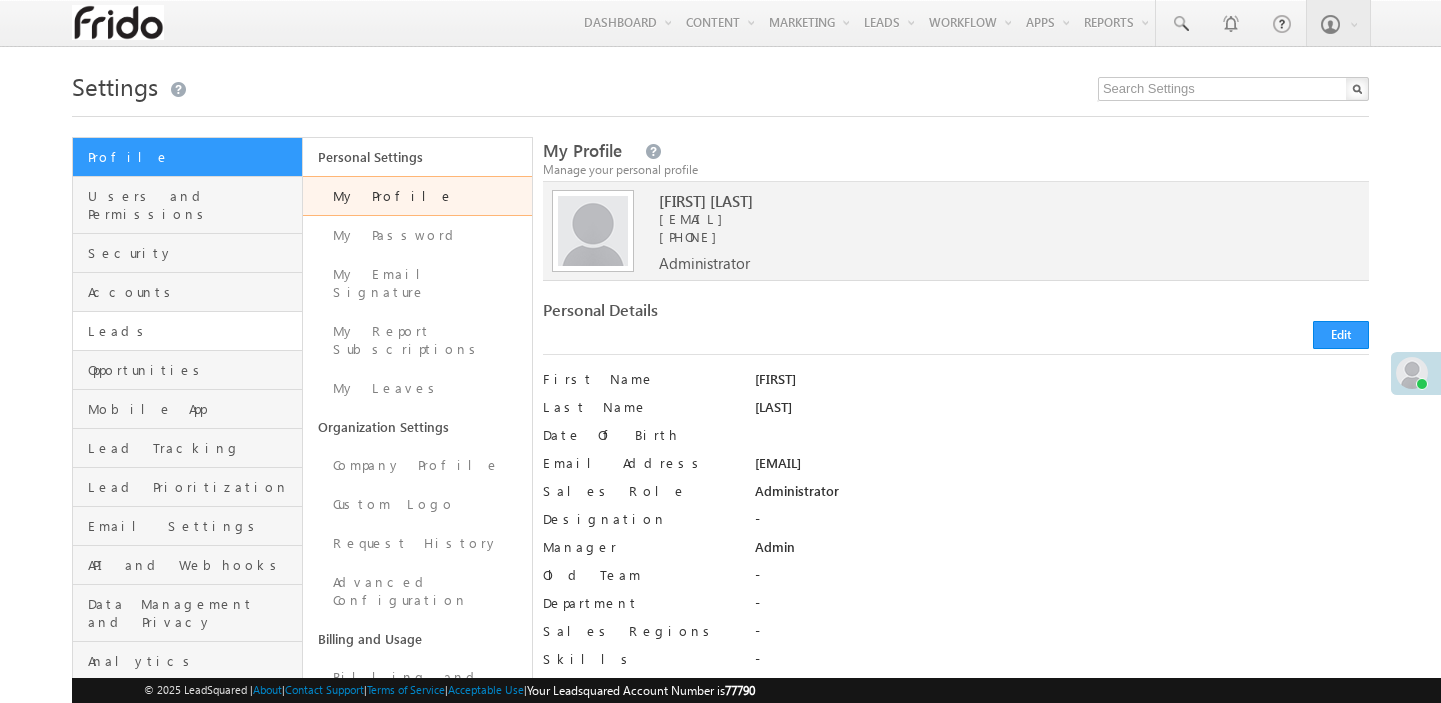 scroll, scrollTop: 0, scrollLeft: 0, axis: both 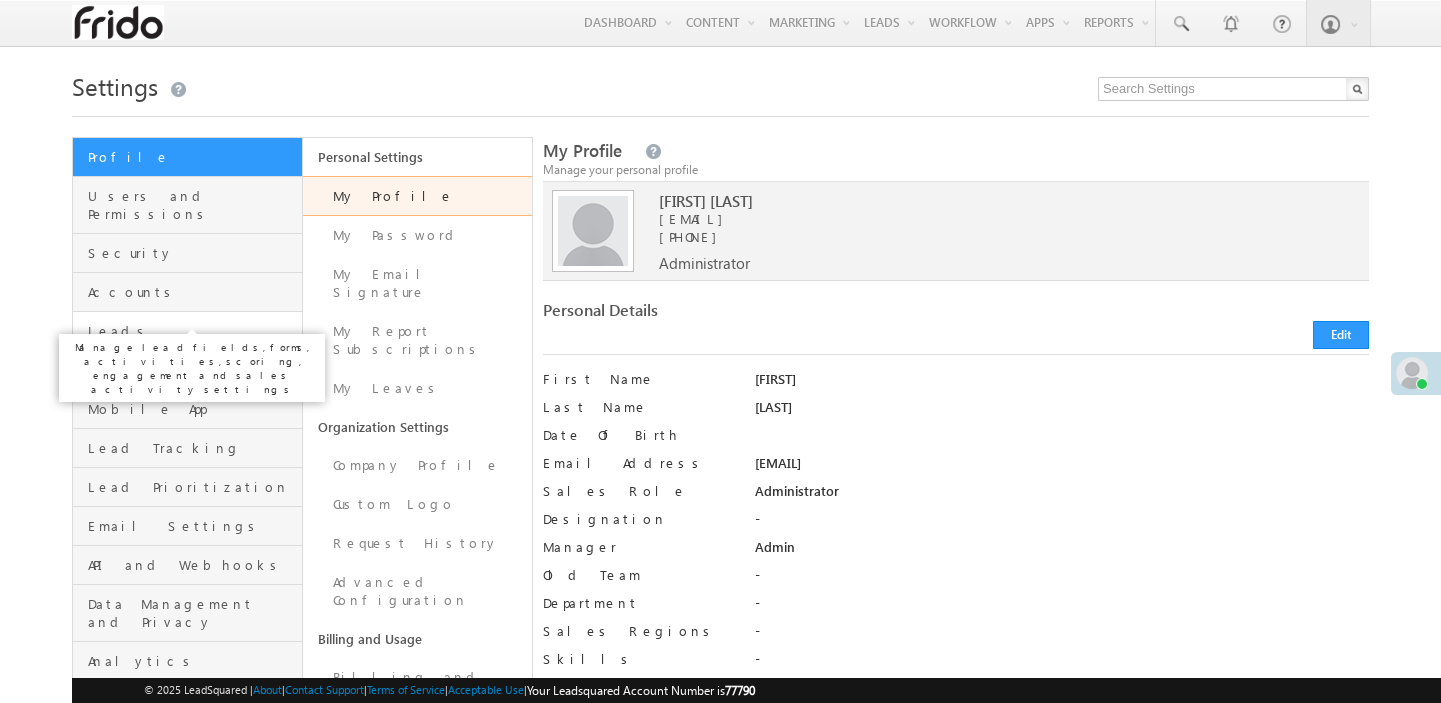 click on "Leads" at bounding box center (192, 331) 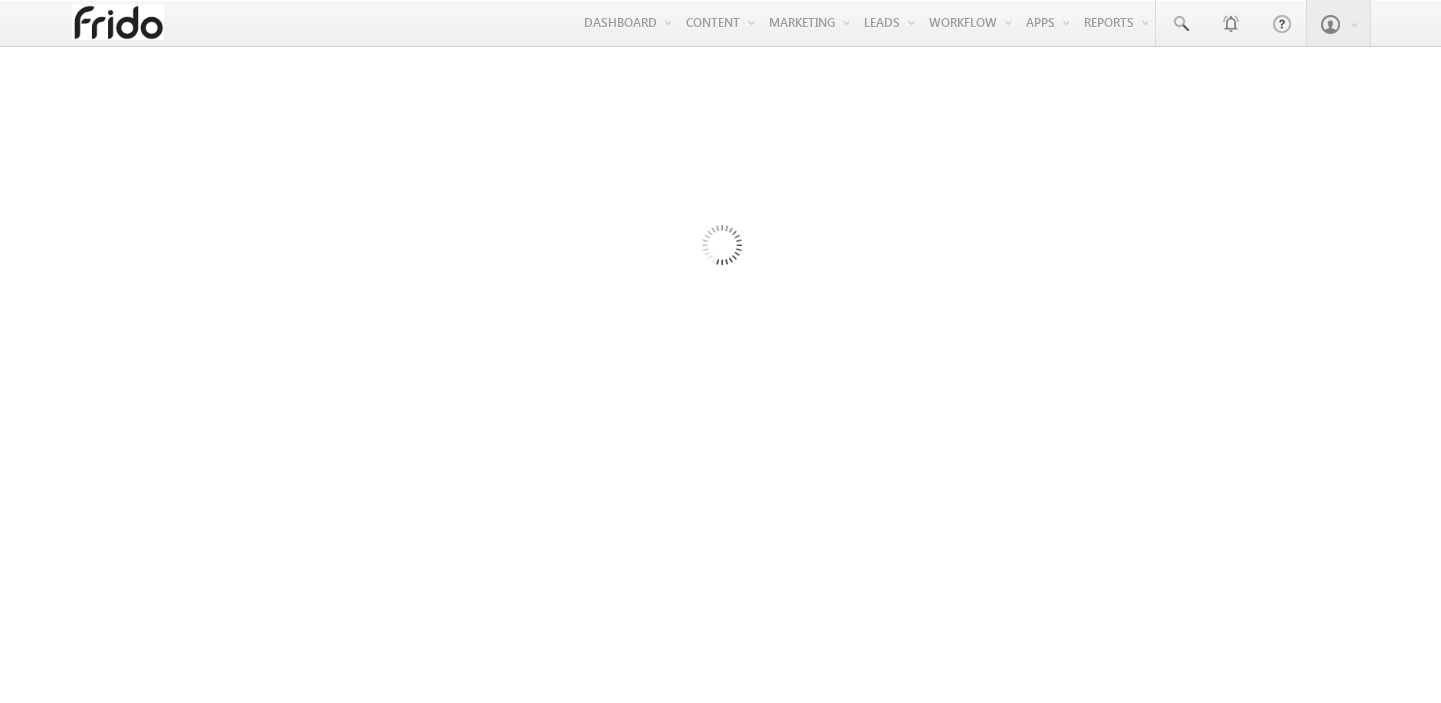 scroll, scrollTop: 0, scrollLeft: 0, axis: both 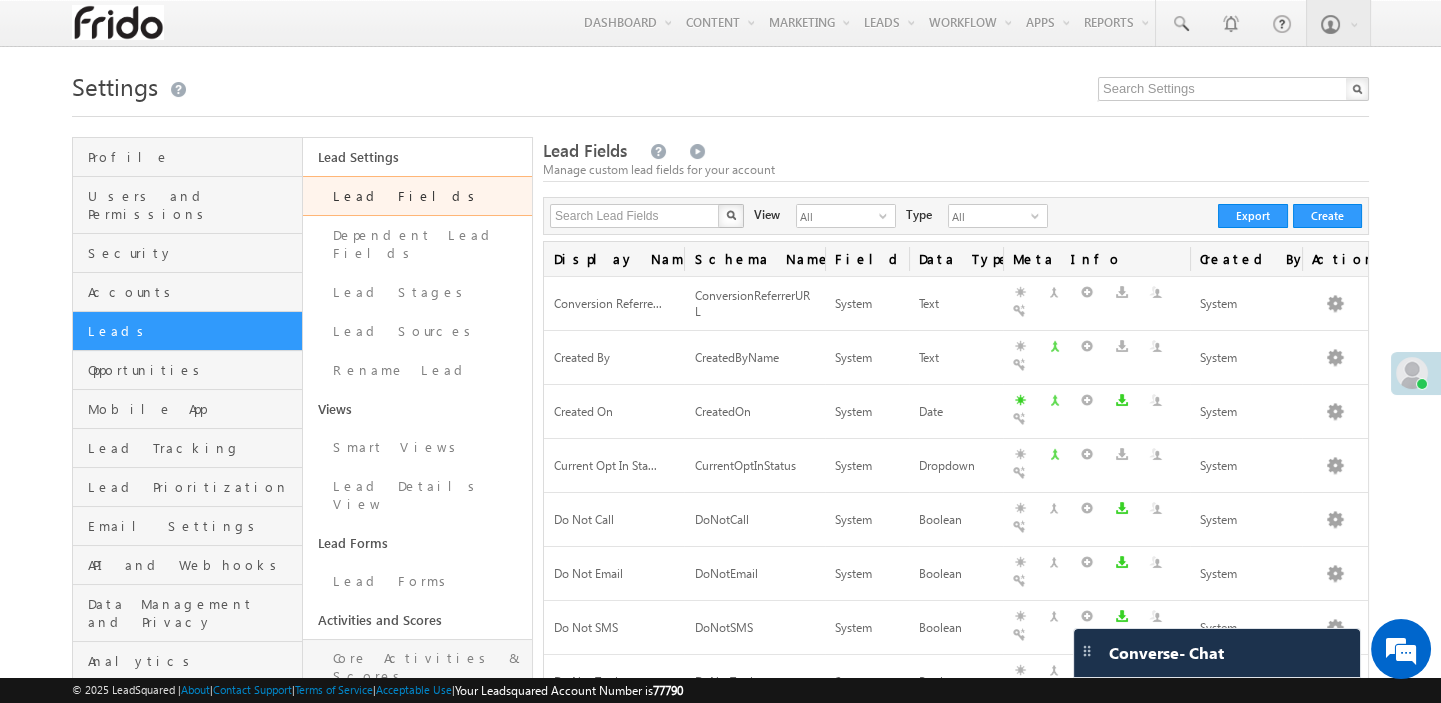 click on "Core Activities & Scores" at bounding box center (418, 667) 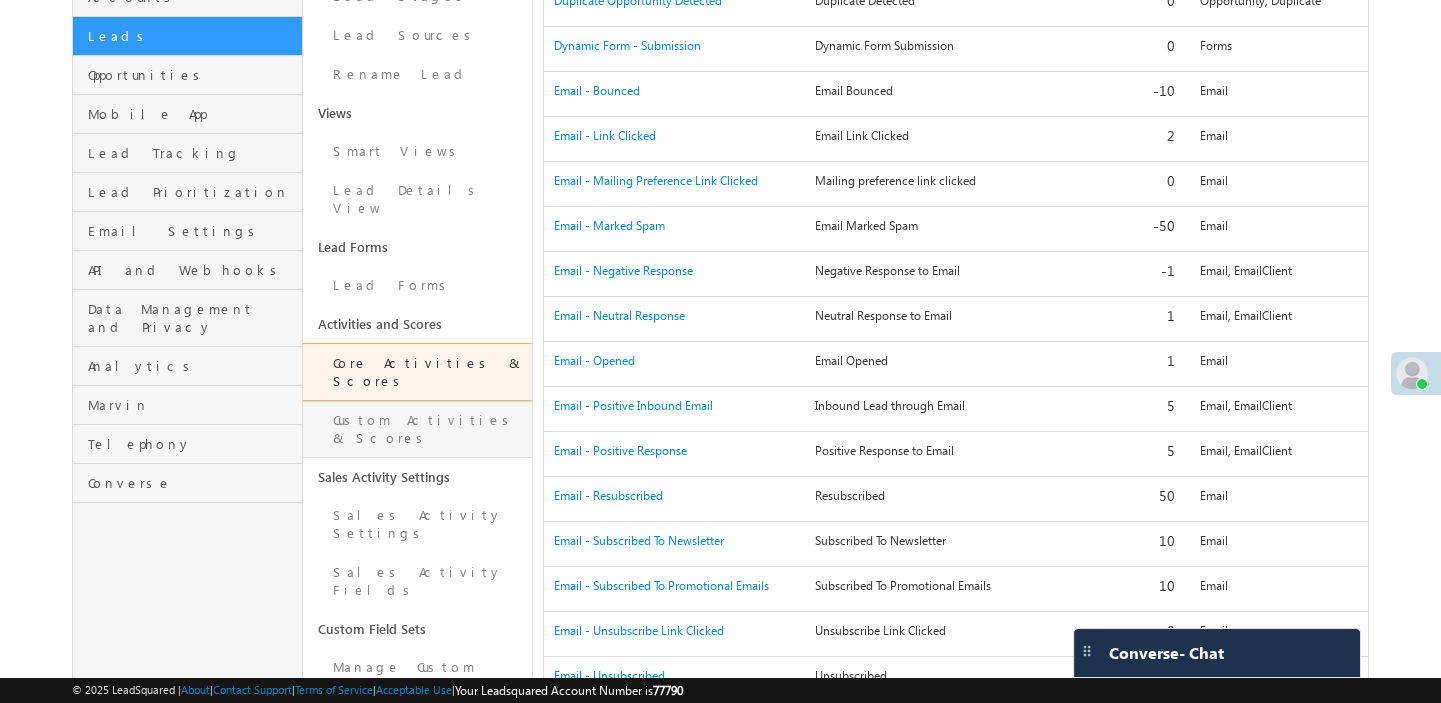 click on "Custom Activities & Scores" at bounding box center [418, 429] 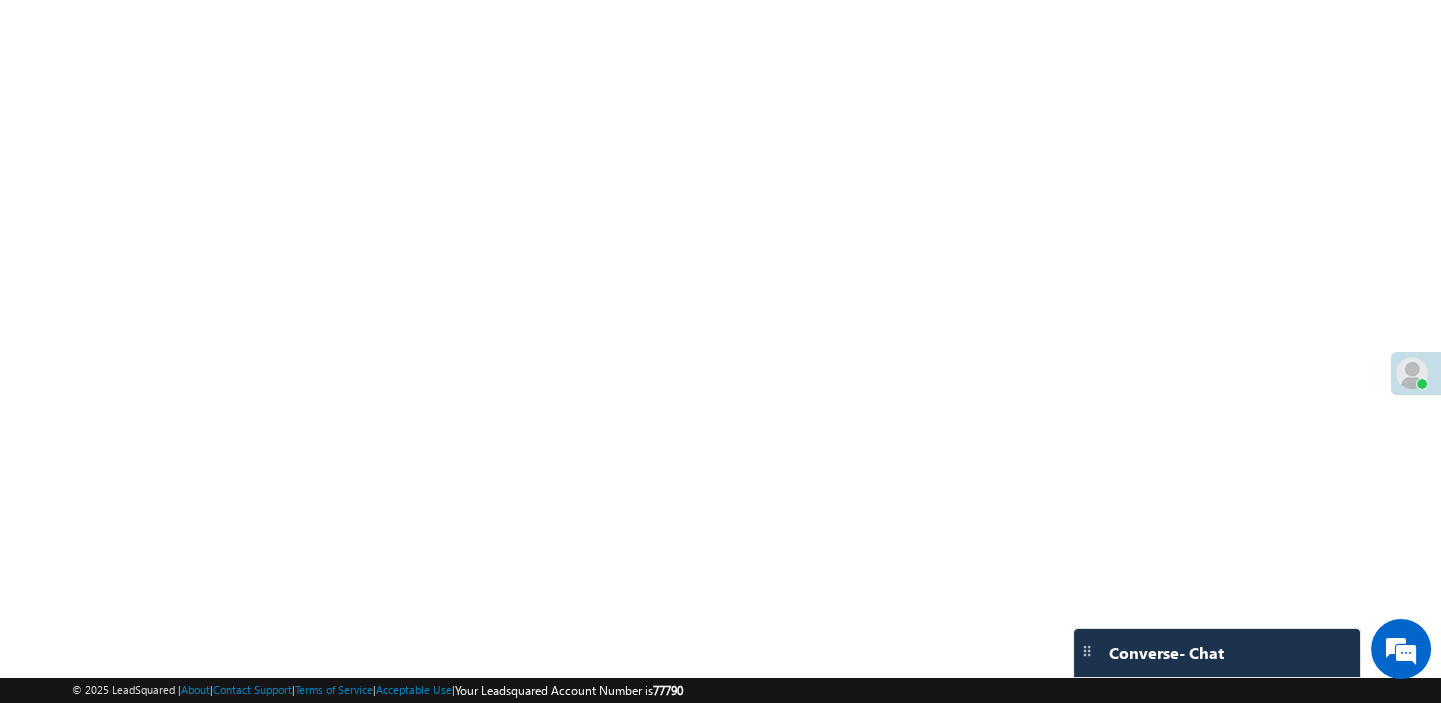 scroll, scrollTop: 294, scrollLeft: 0, axis: vertical 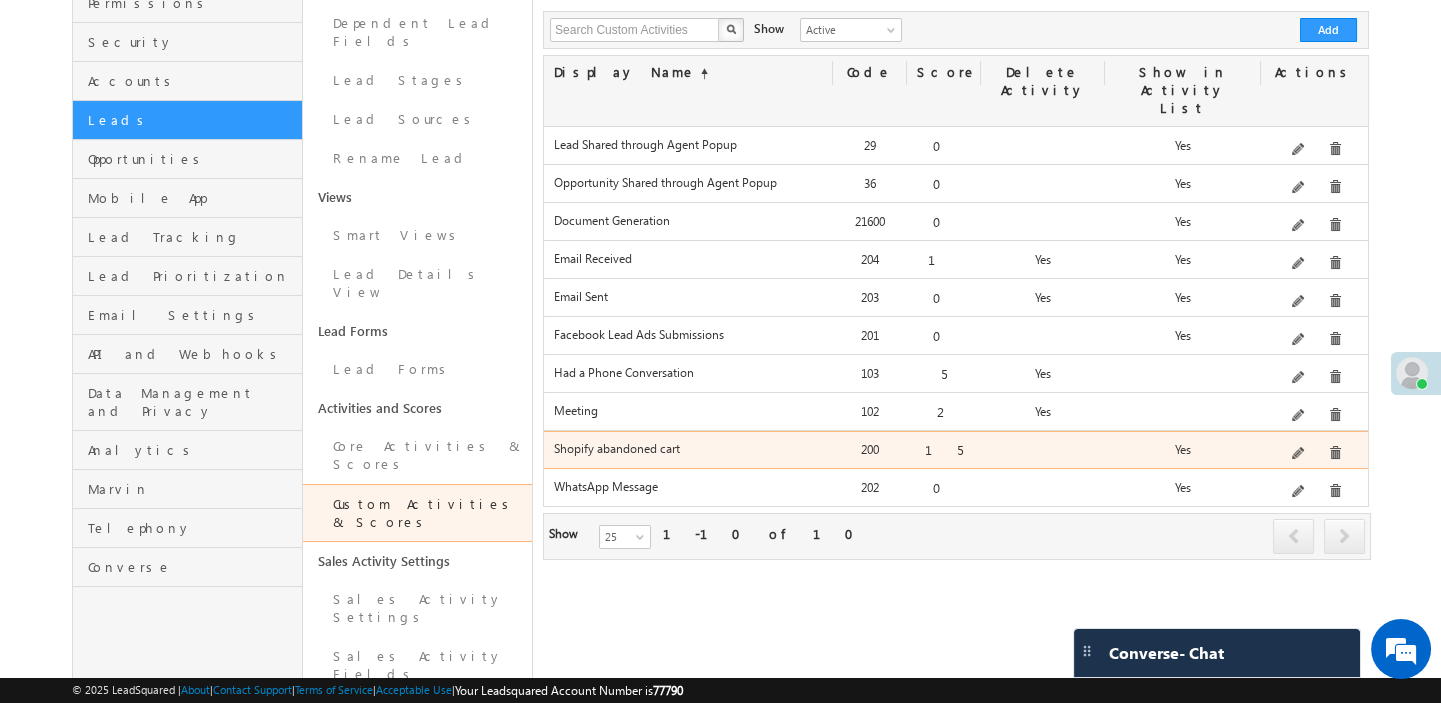 drag, startPoint x: 933, startPoint y: 416, endPoint x: 982, endPoint y: 414, distance: 49.0408 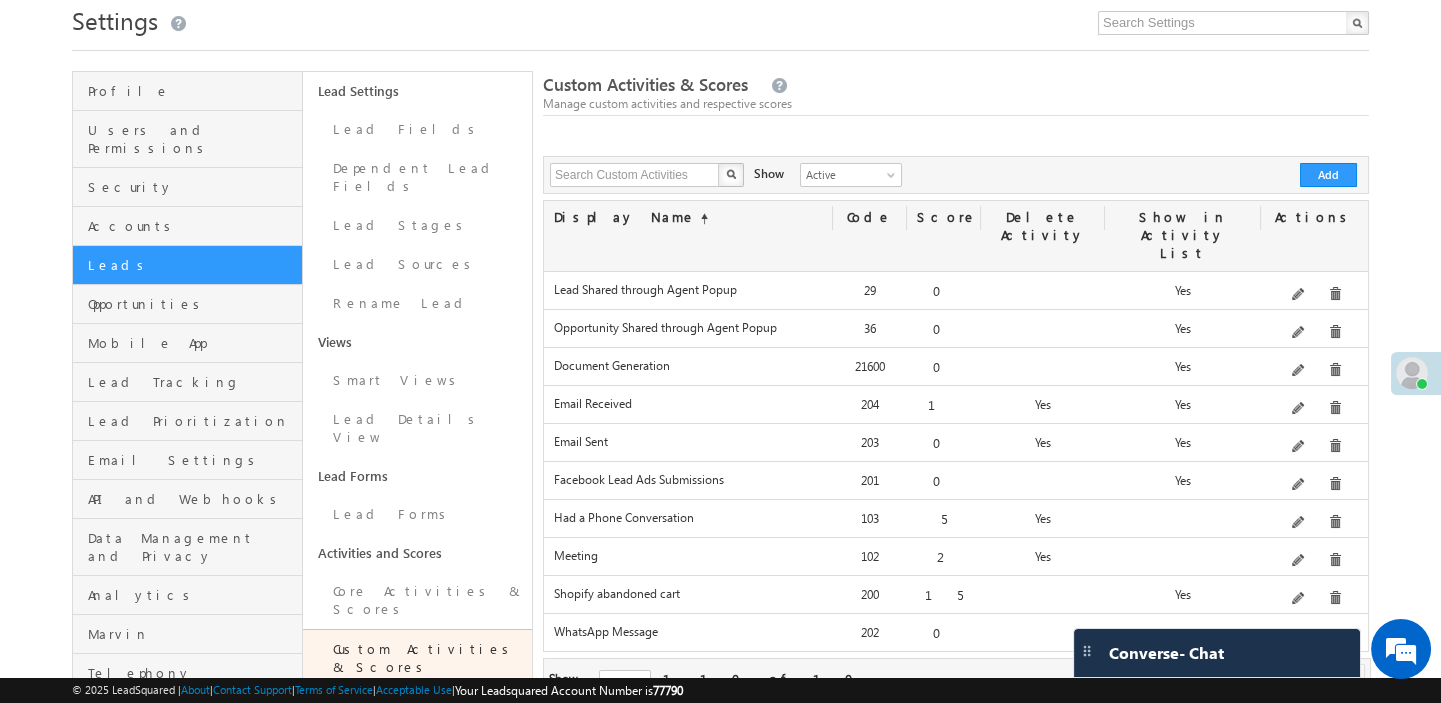 scroll, scrollTop: 0, scrollLeft: 0, axis: both 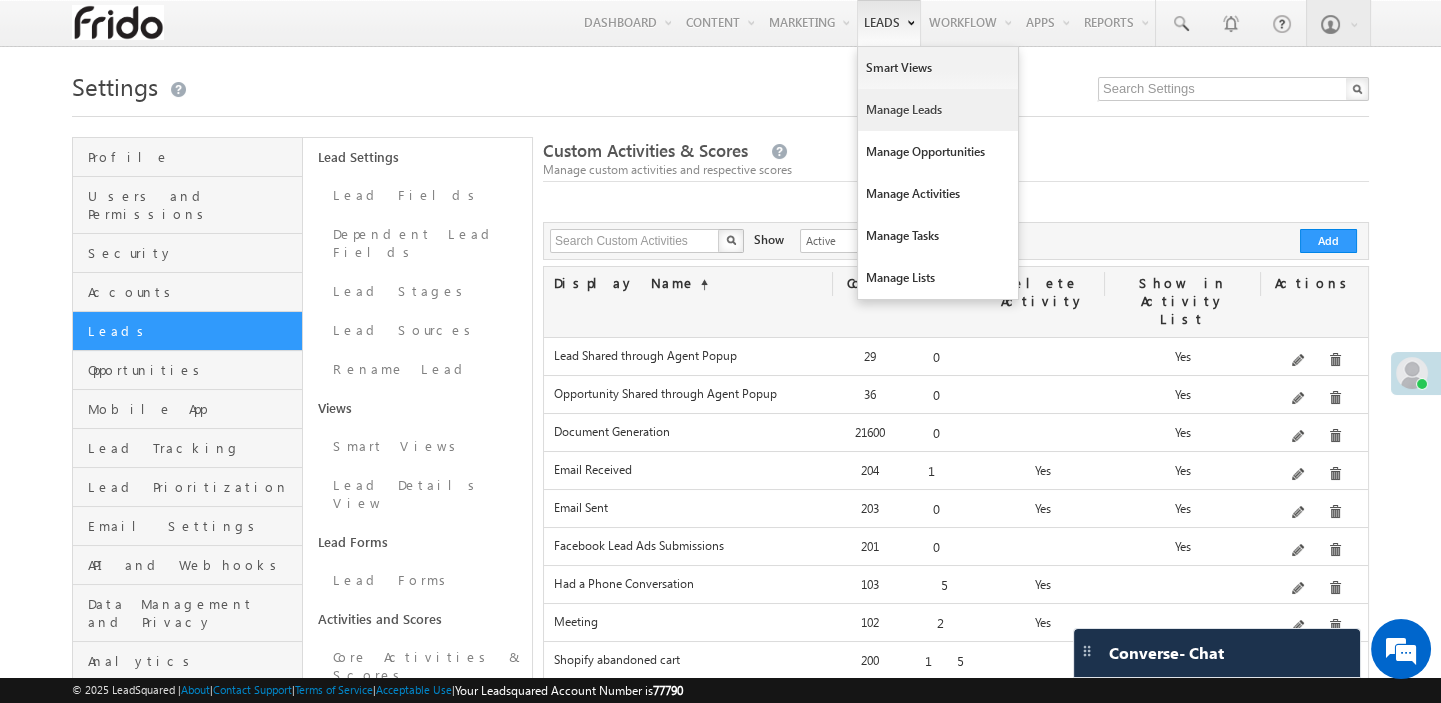 click on "Manage Leads" at bounding box center [938, 110] 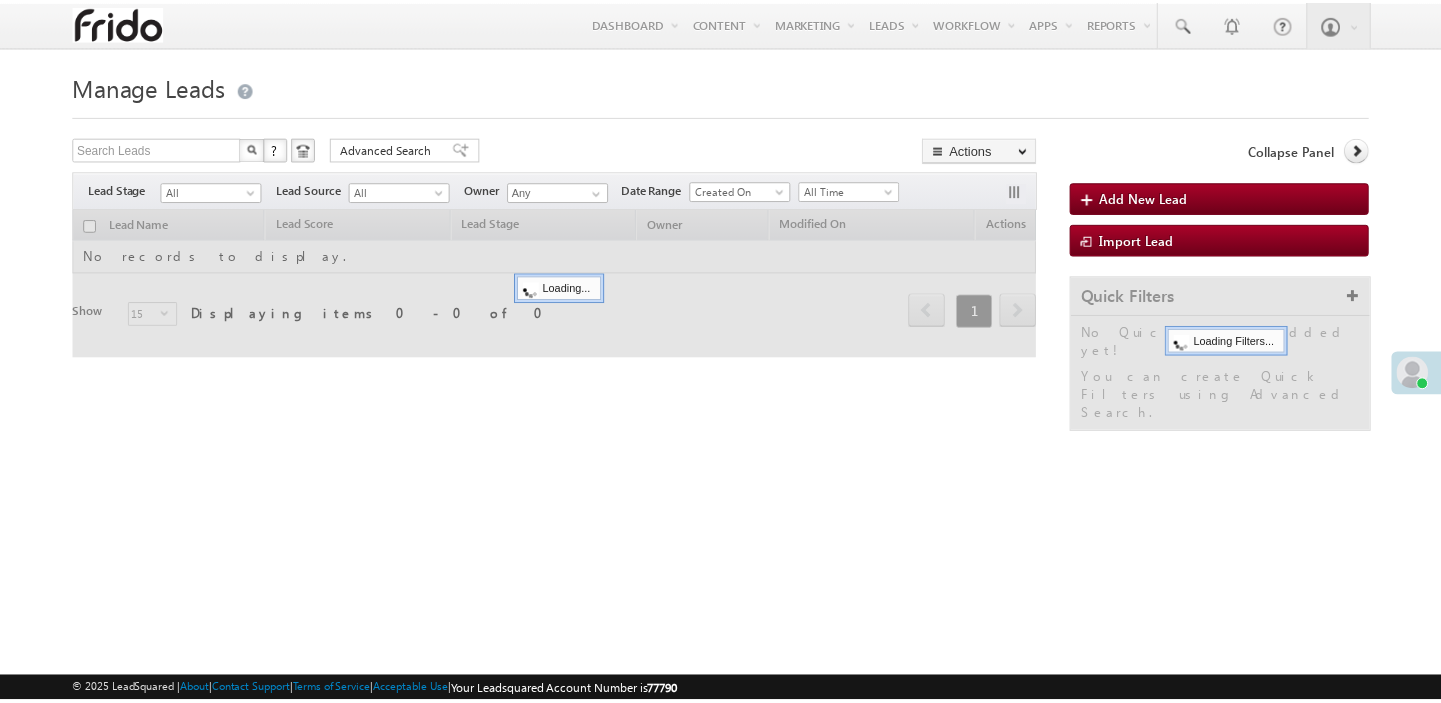 scroll, scrollTop: 0, scrollLeft: 0, axis: both 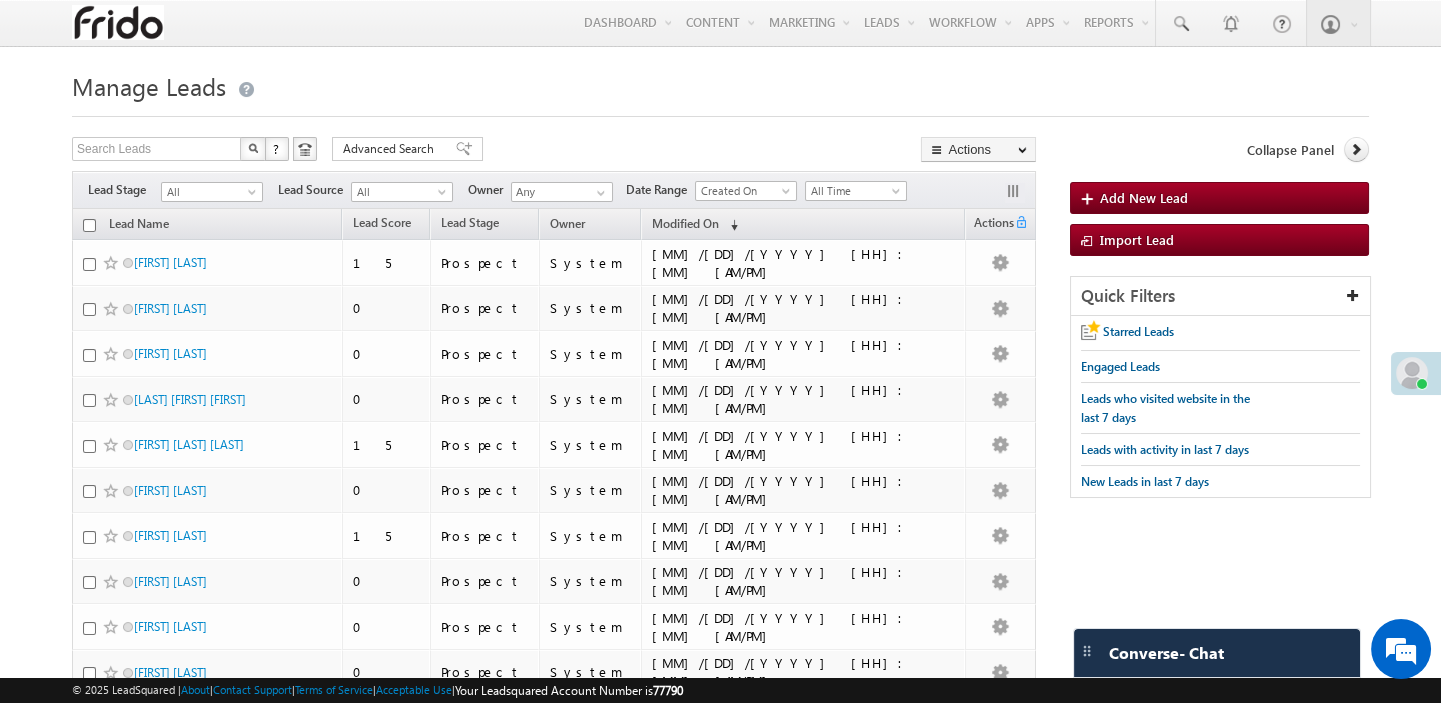 click on "Email: [EMAIL]" at bounding box center (177, 326) 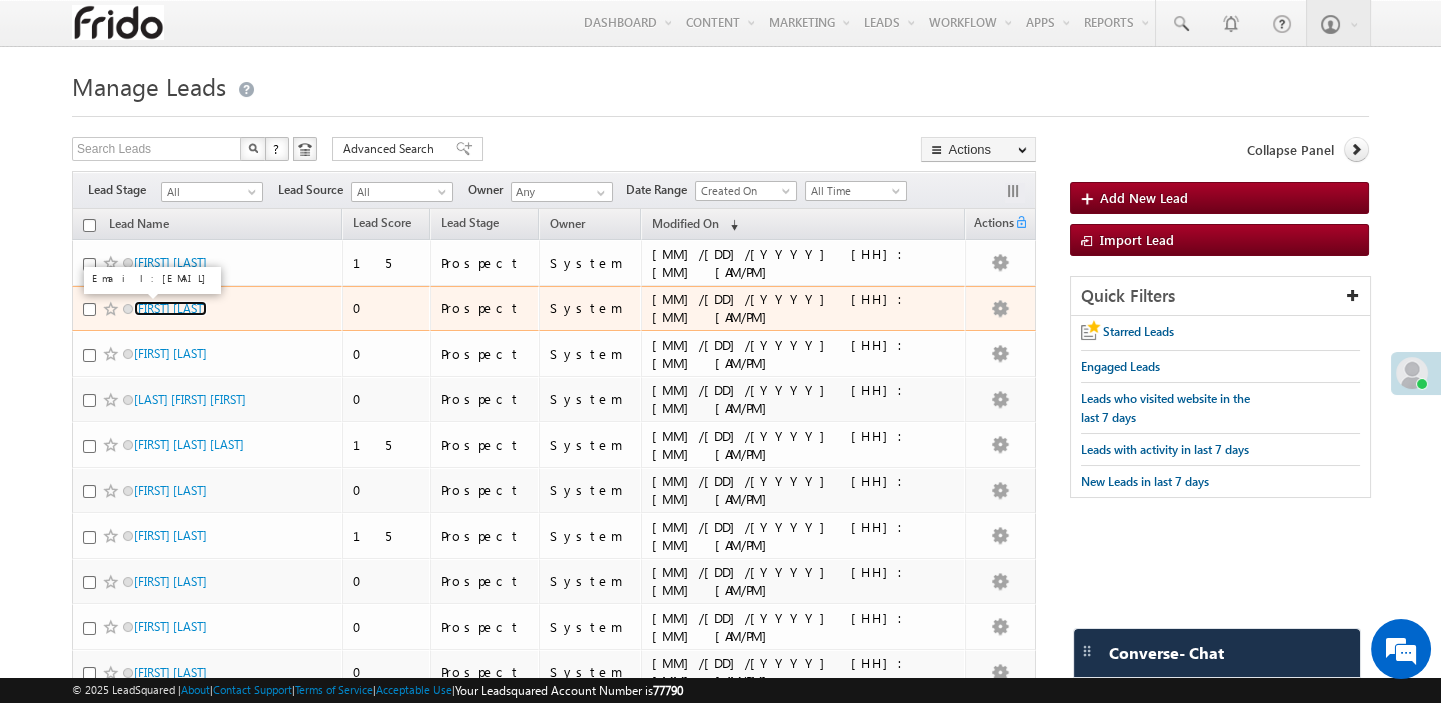 click on "[FIRST] [LAST]" at bounding box center (170, 308) 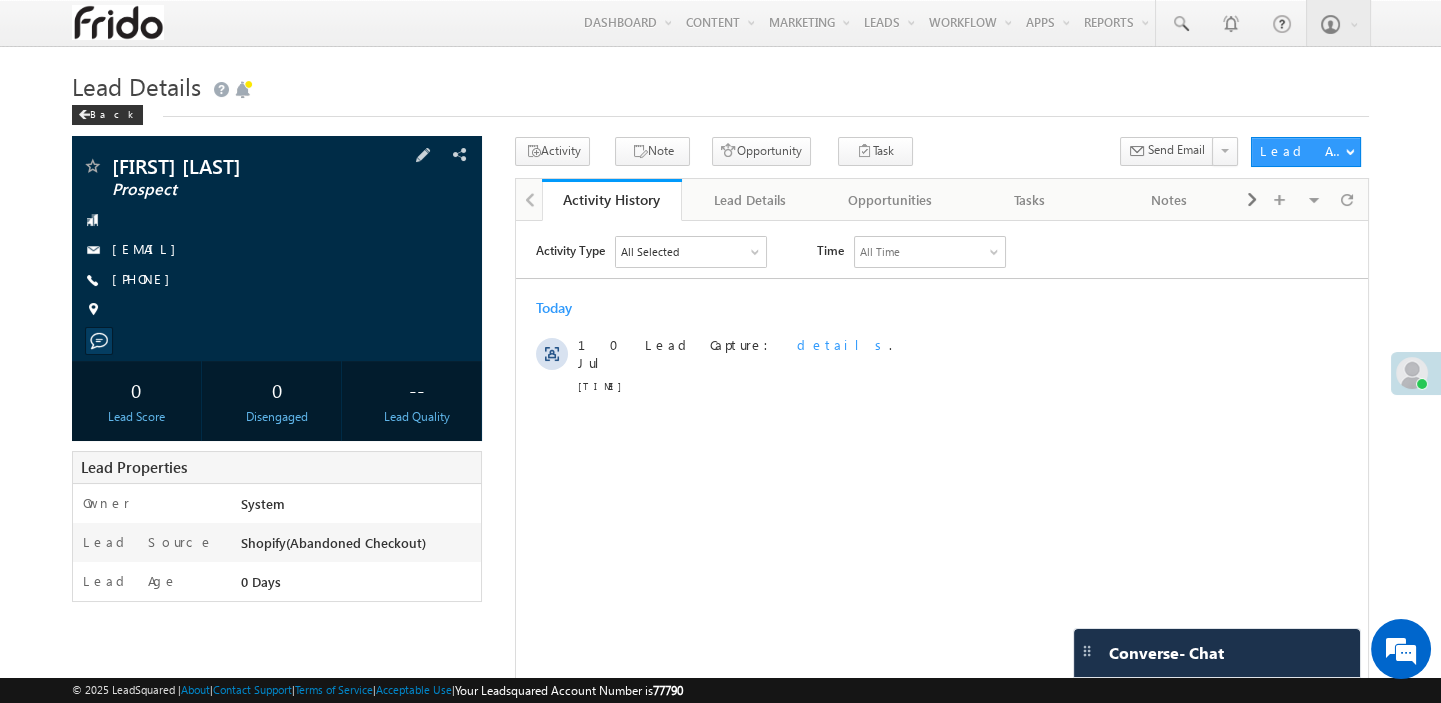 scroll, scrollTop: 0, scrollLeft: 0, axis: both 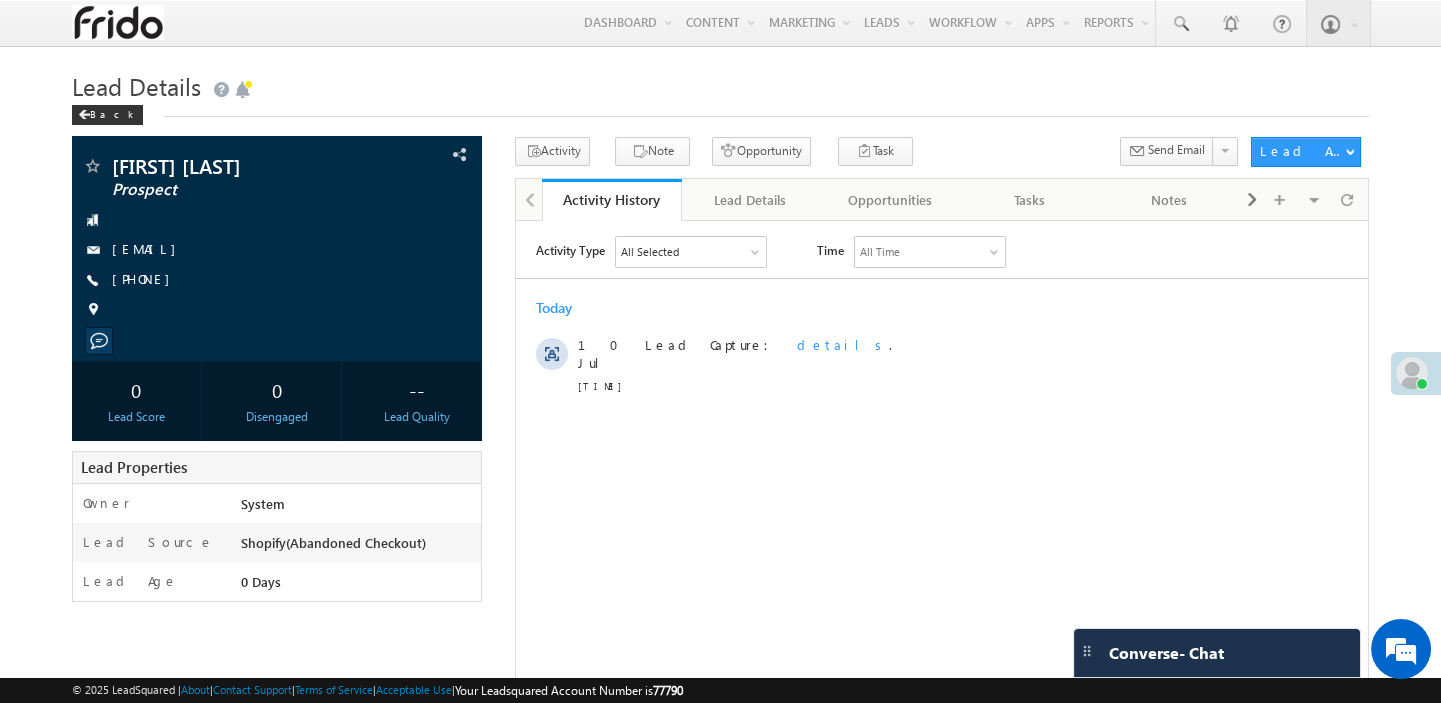 click on "All Selected" at bounding box center (691, 251) 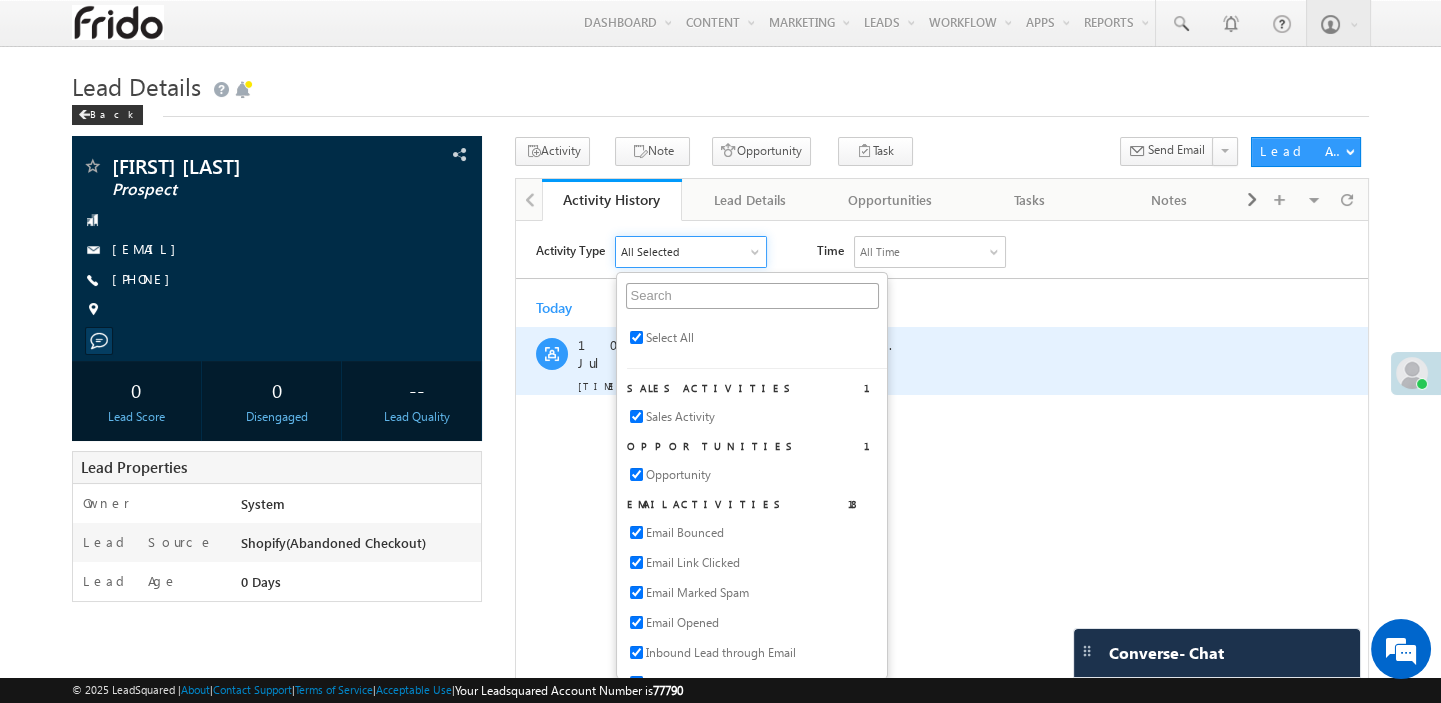 click on "Lead Capture:
details ." at bounding box center (957, 360) 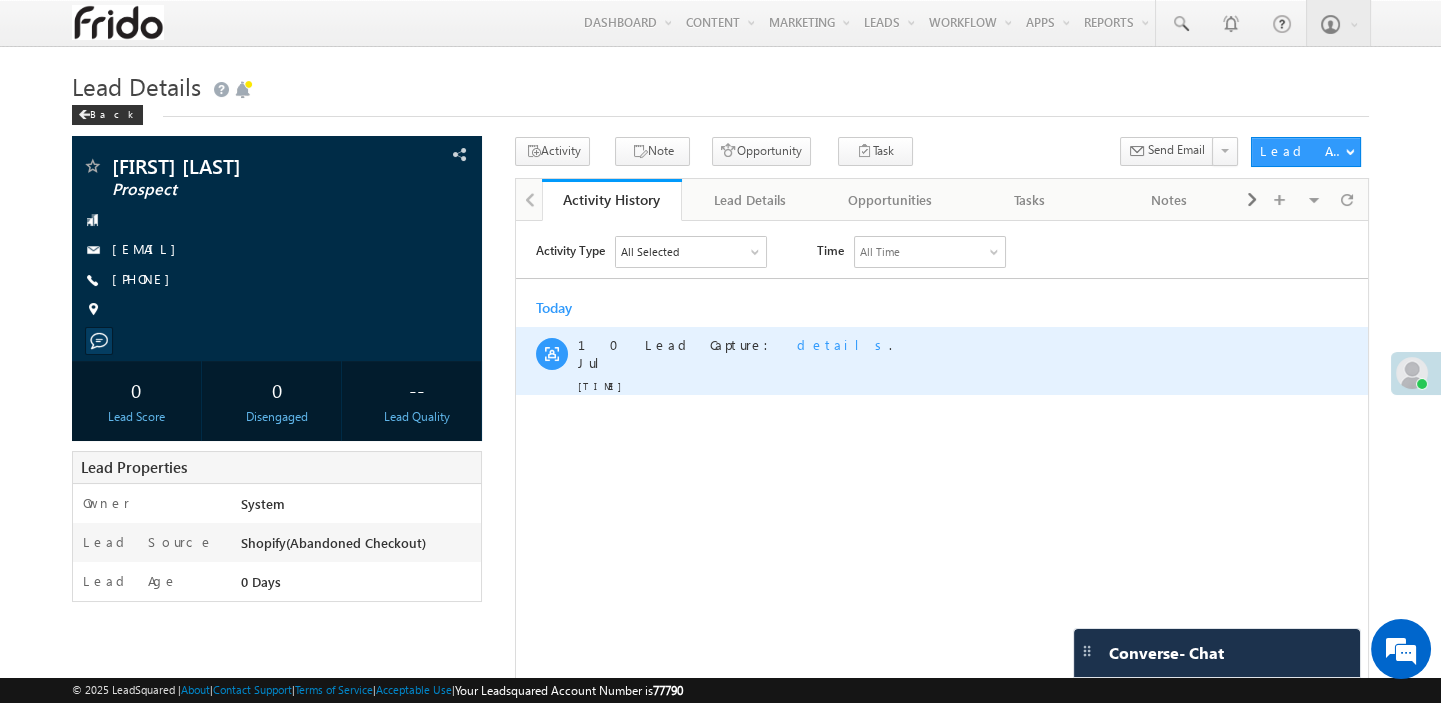 click on "Lead Capture:
details ." at bounding box center (957, 344) 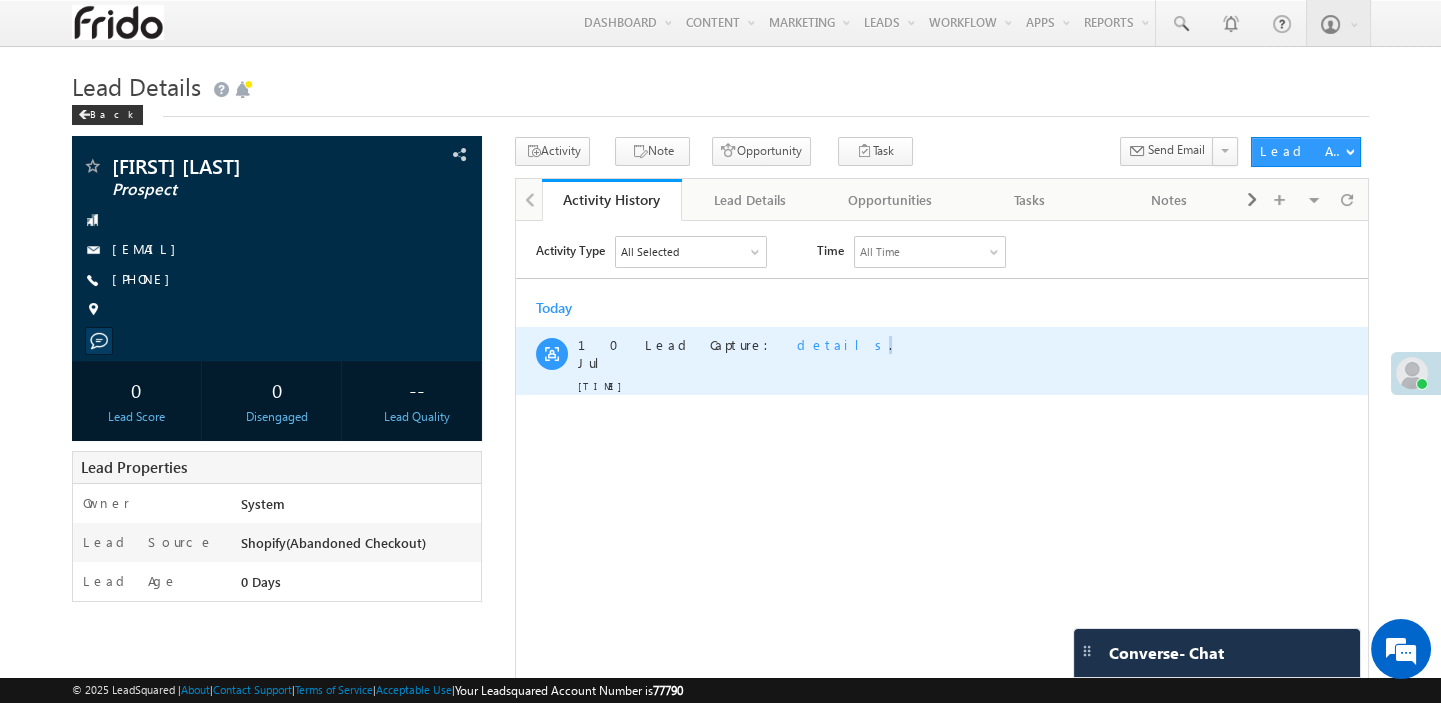 click on "Lead Capture:
details ." at bounding box center [957, 344] 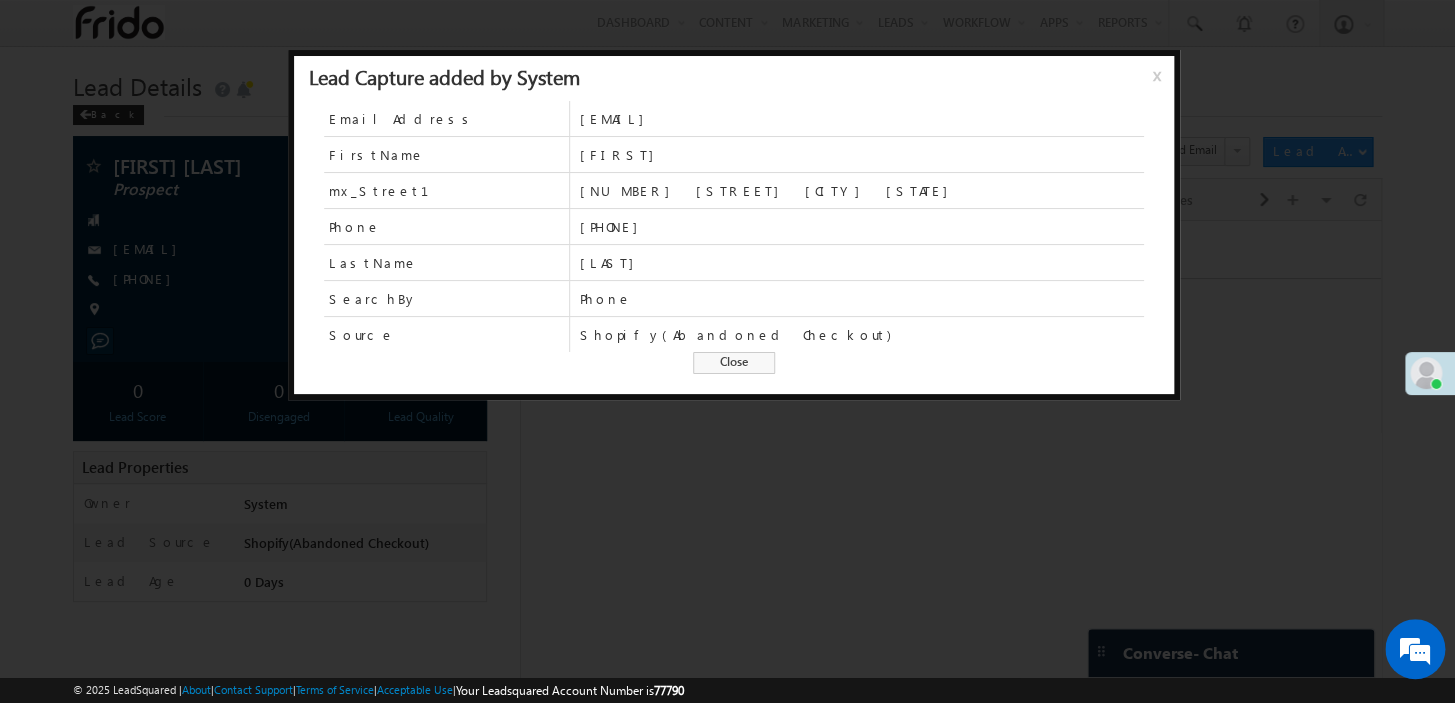click on "Close" at bounding box center [734, 363] 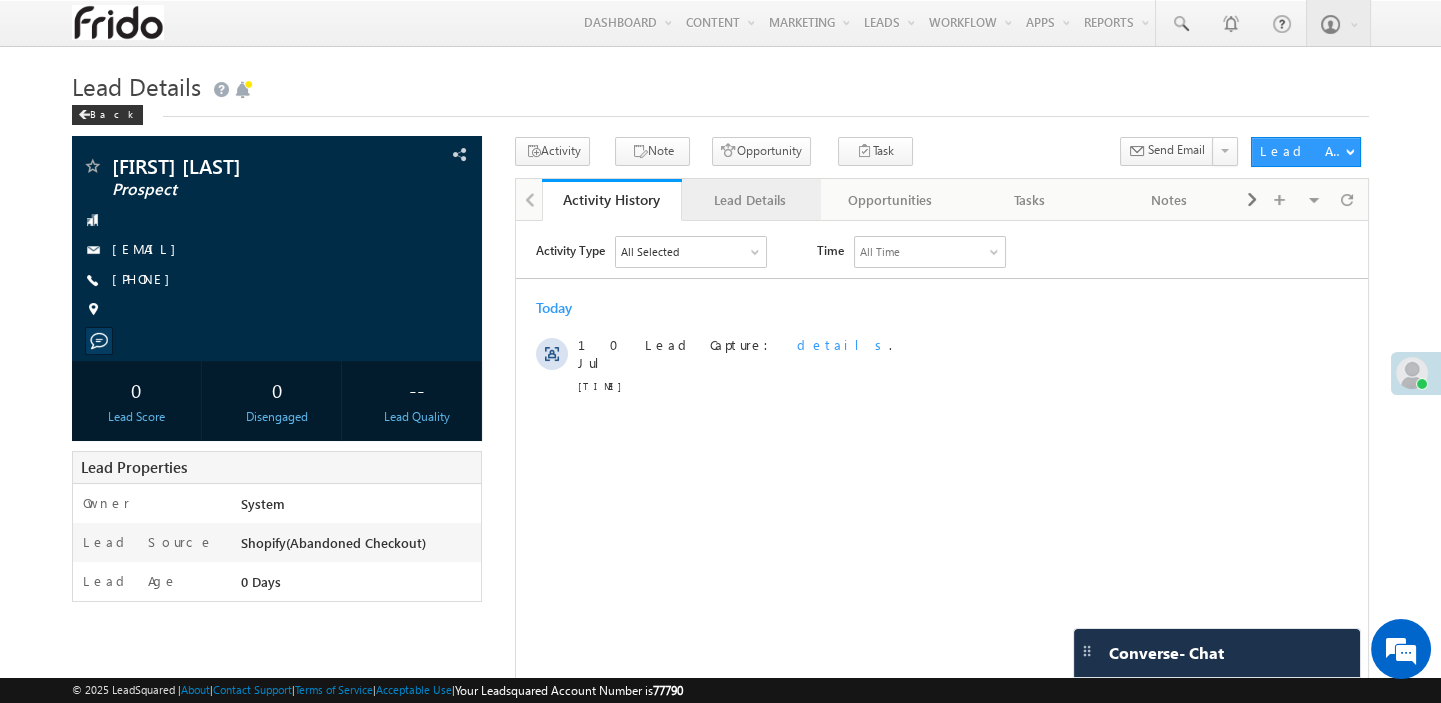 click on "Lead Details" at bounding box center (752, 200) 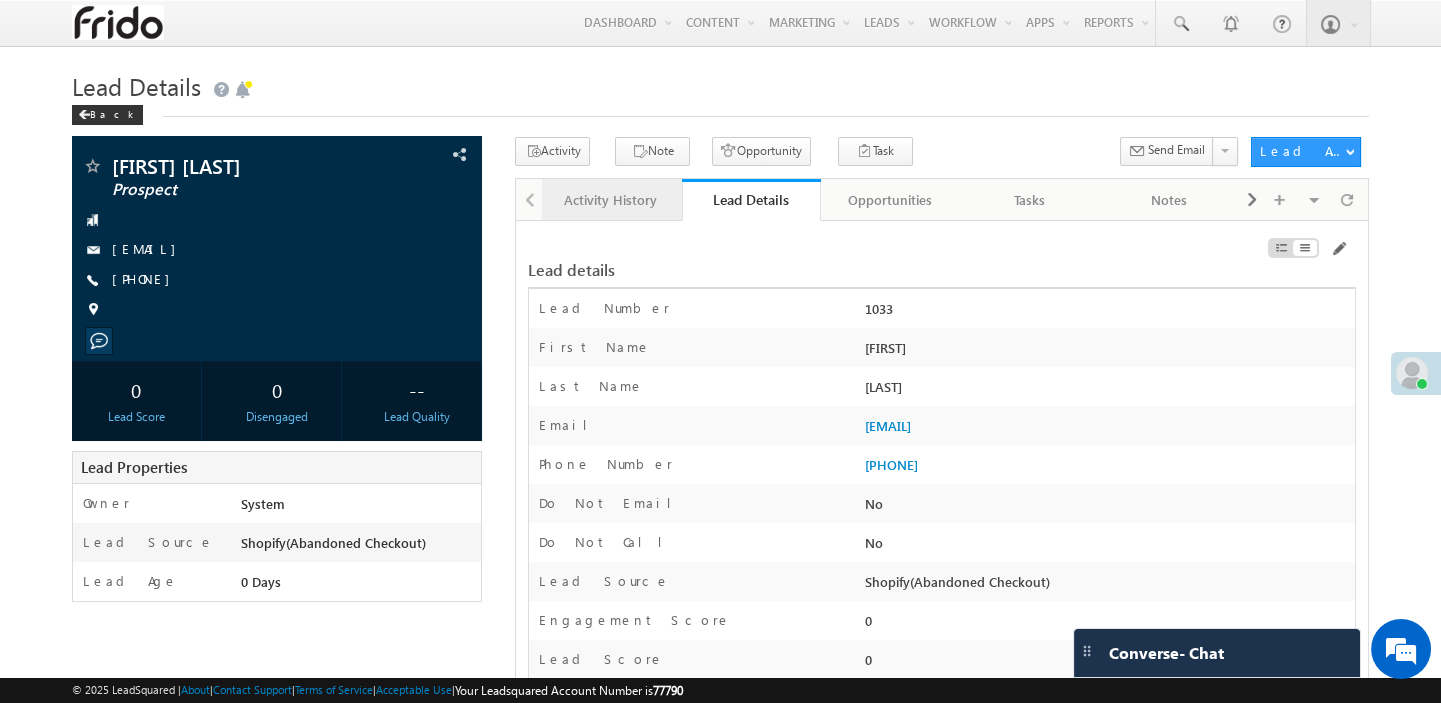 click on "Activity History" at bounding box center (611, 200) 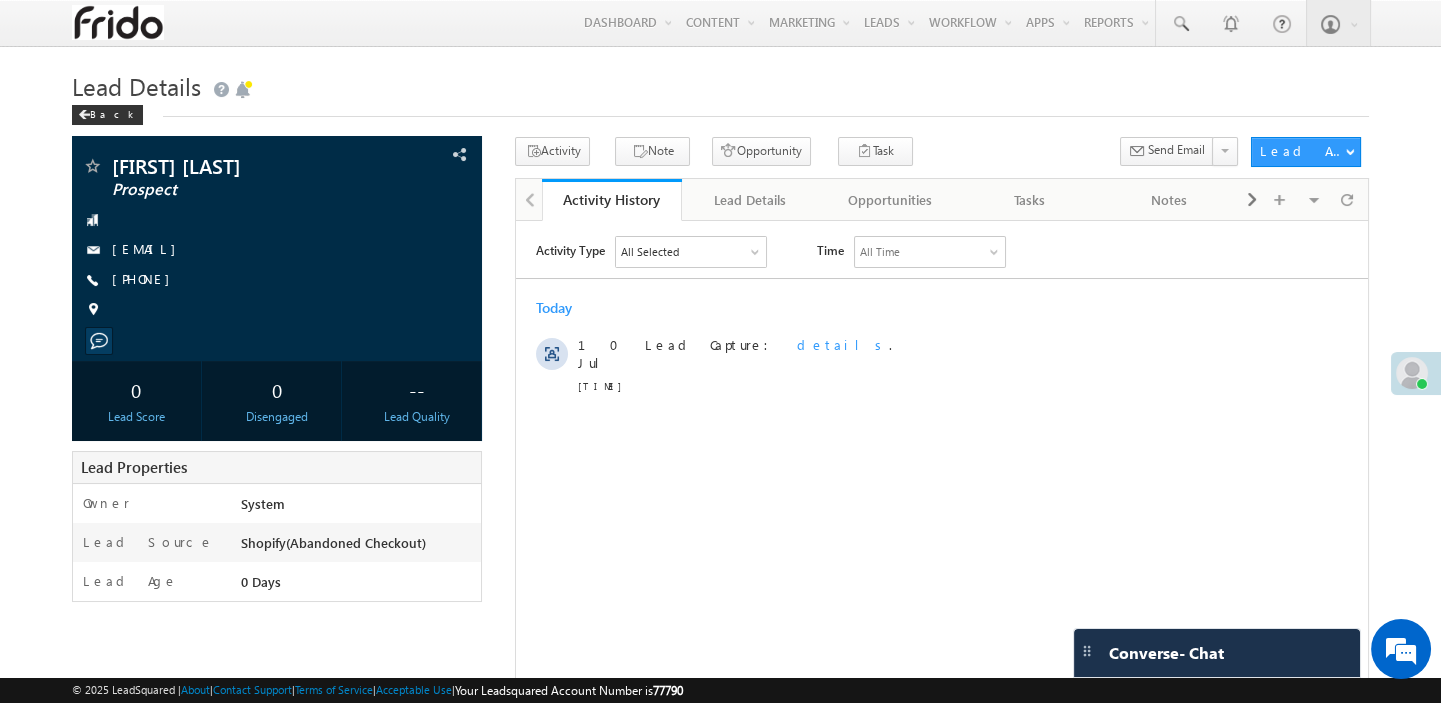 click on "Lead Details" at bounding box center [751, 200] 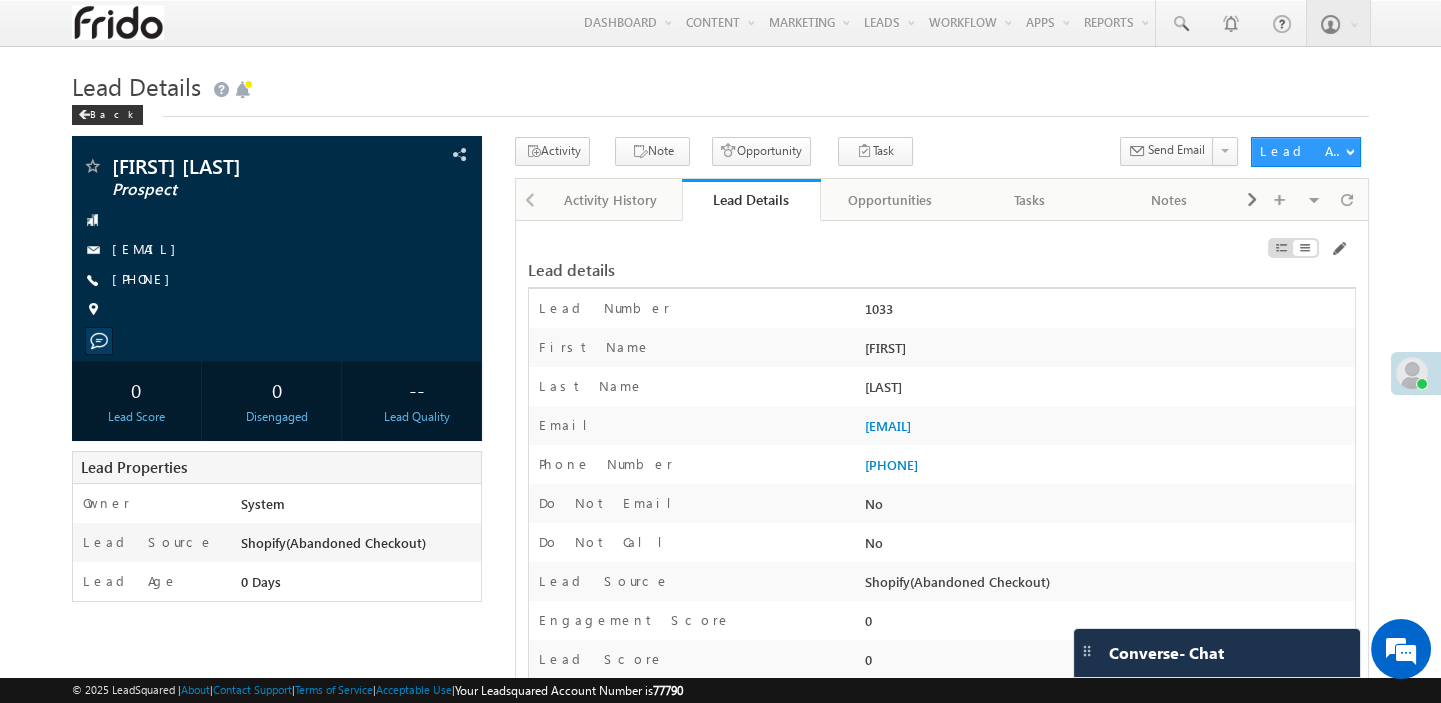 scroll, scrollTop: 0, scrollLeft: 0, axis: both 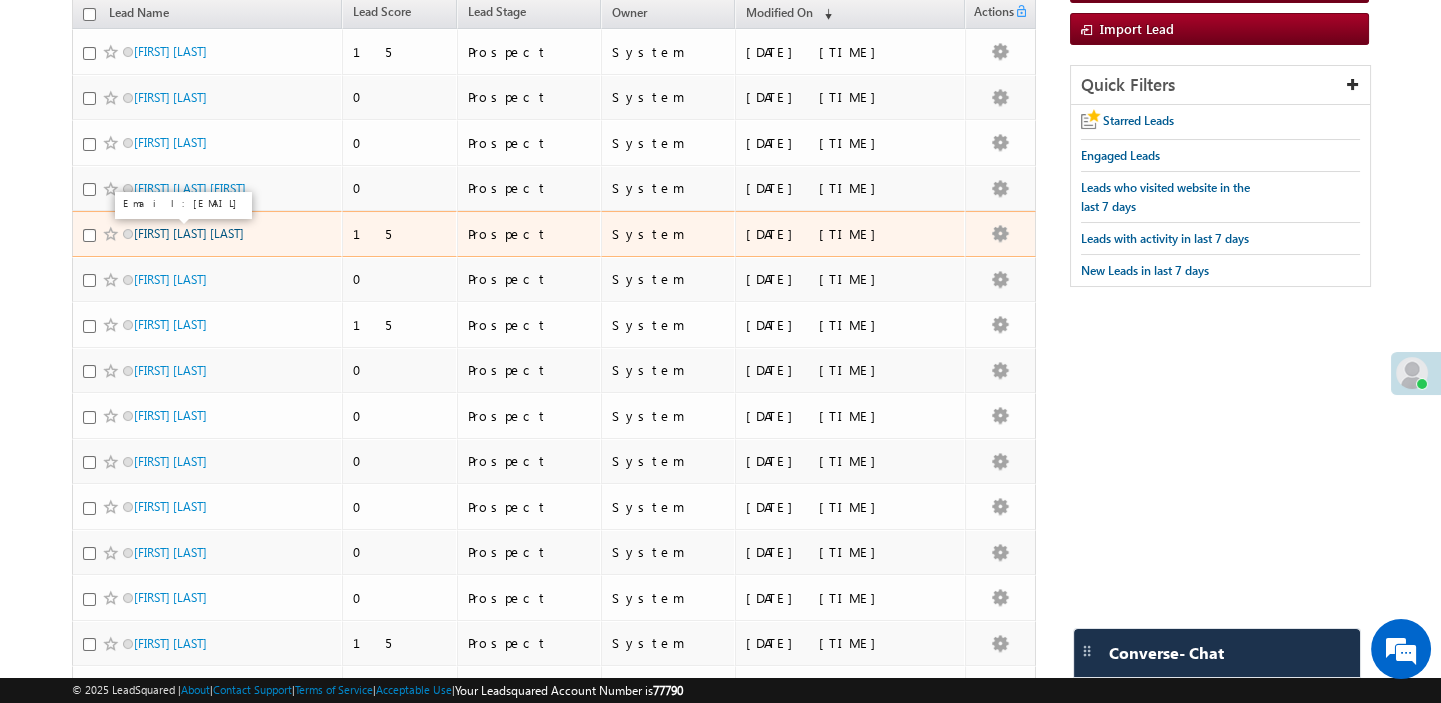 click on "[FIRST] [LAST] [LAST]" at bounding box center [189, 233] 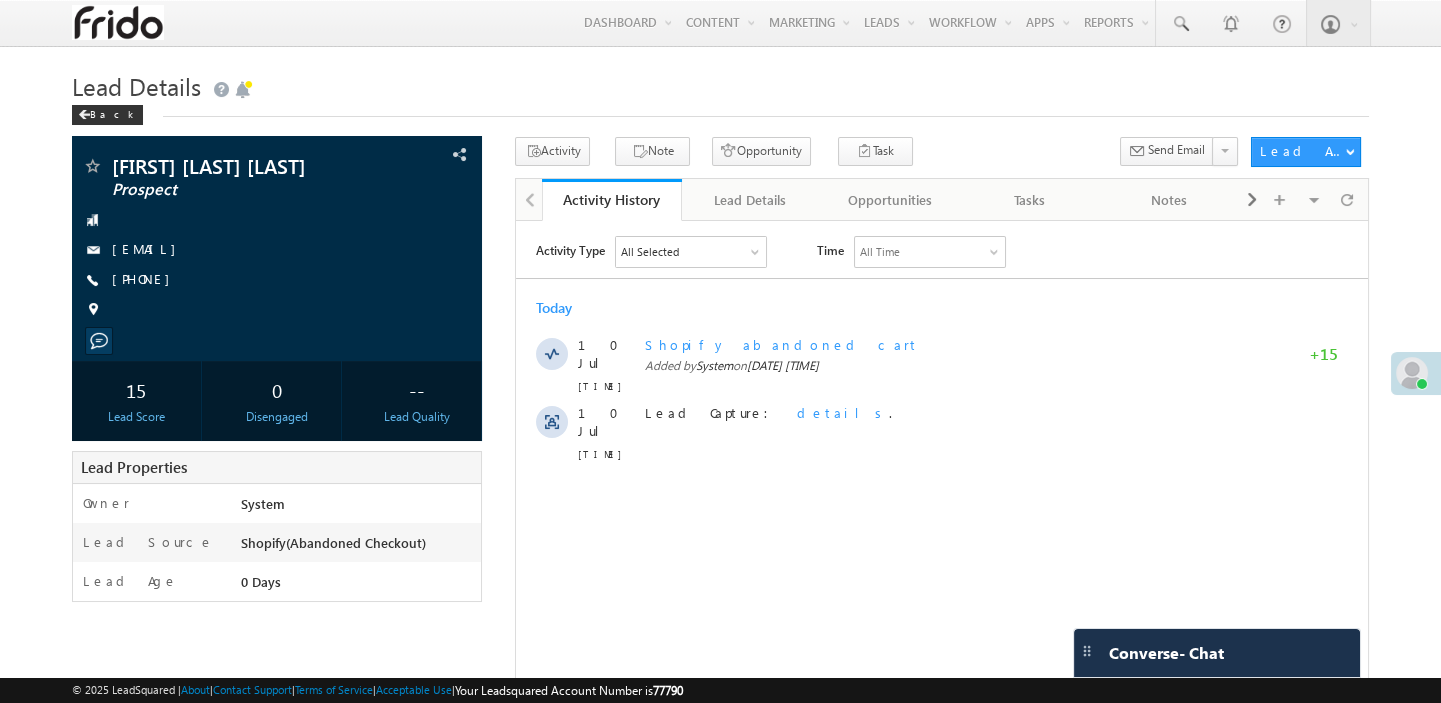 scroll, scrollTop: 0, scrollLeft: 0, axis: both 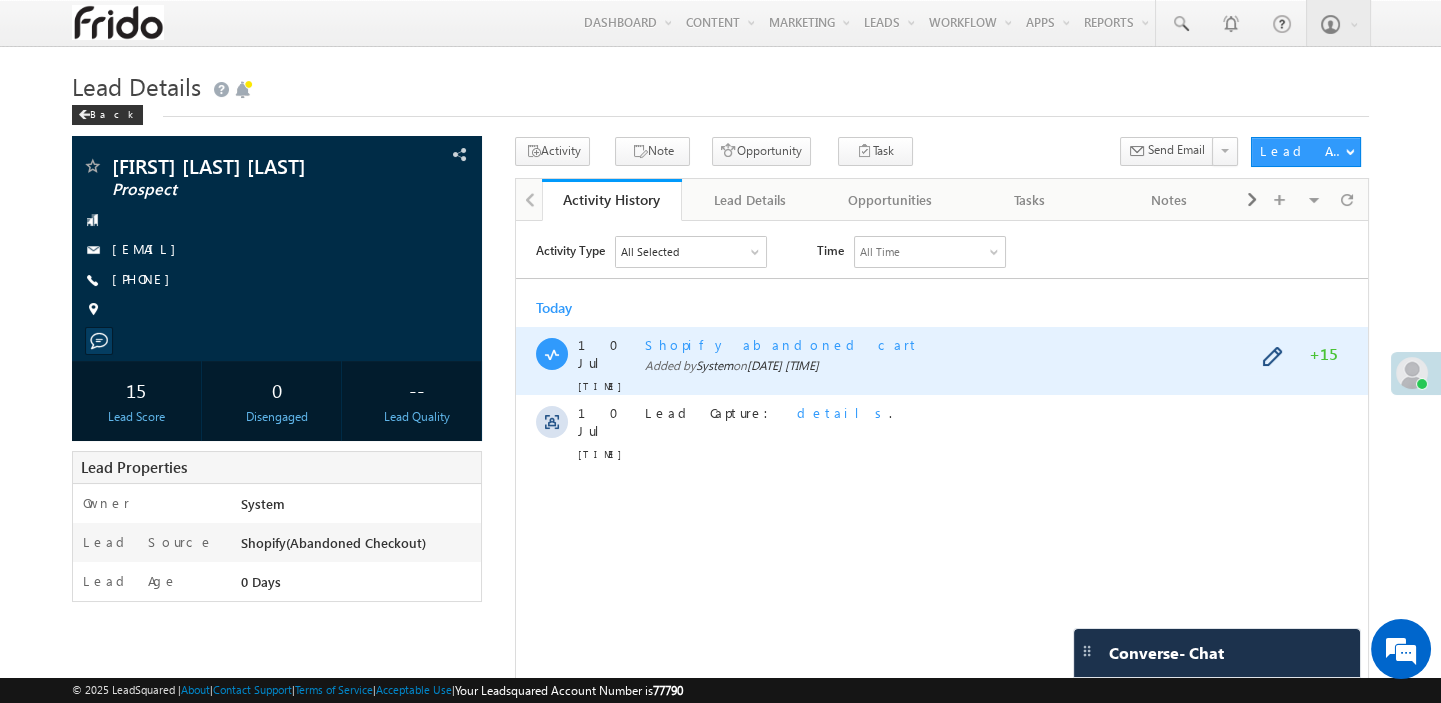 click on "Shopify abandoned cart" at bounding box center (782, 343) 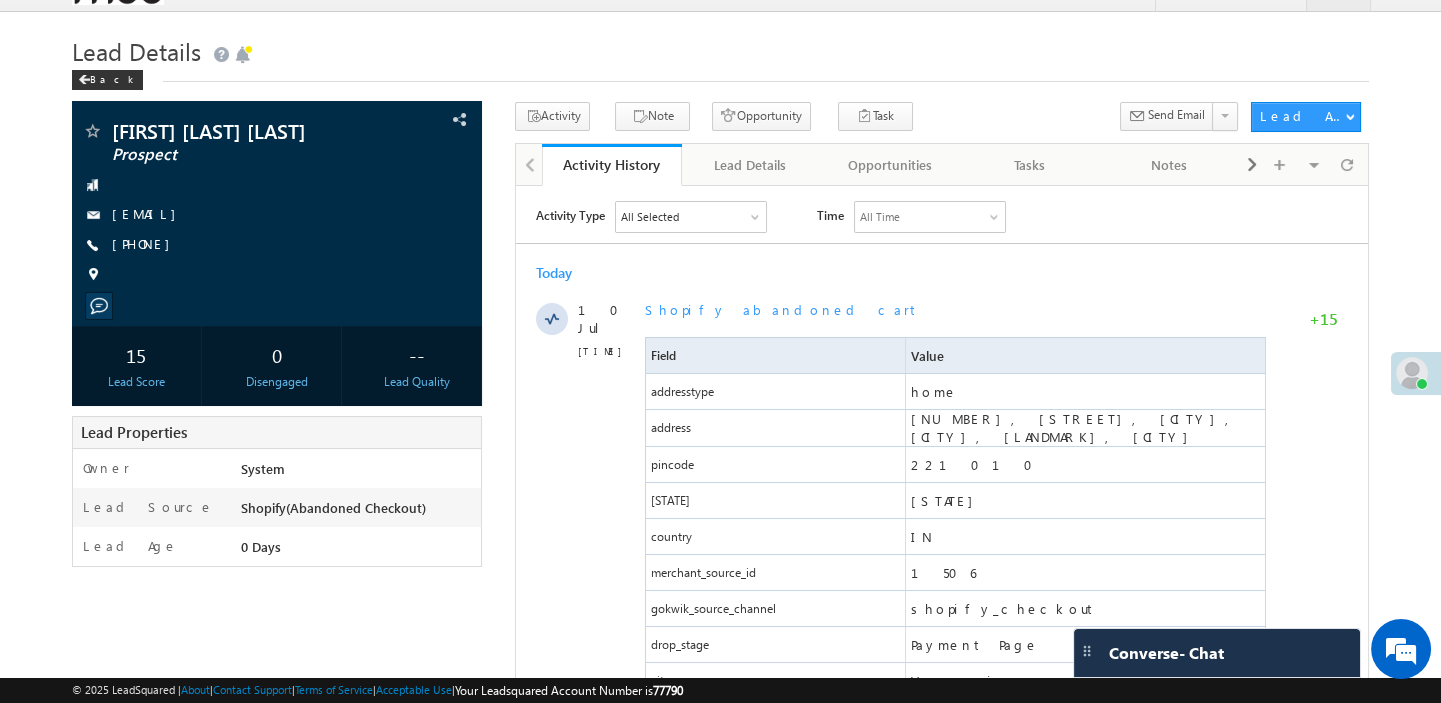 scroll, scrollTop: 0, scrollLeft: 0, axis: both 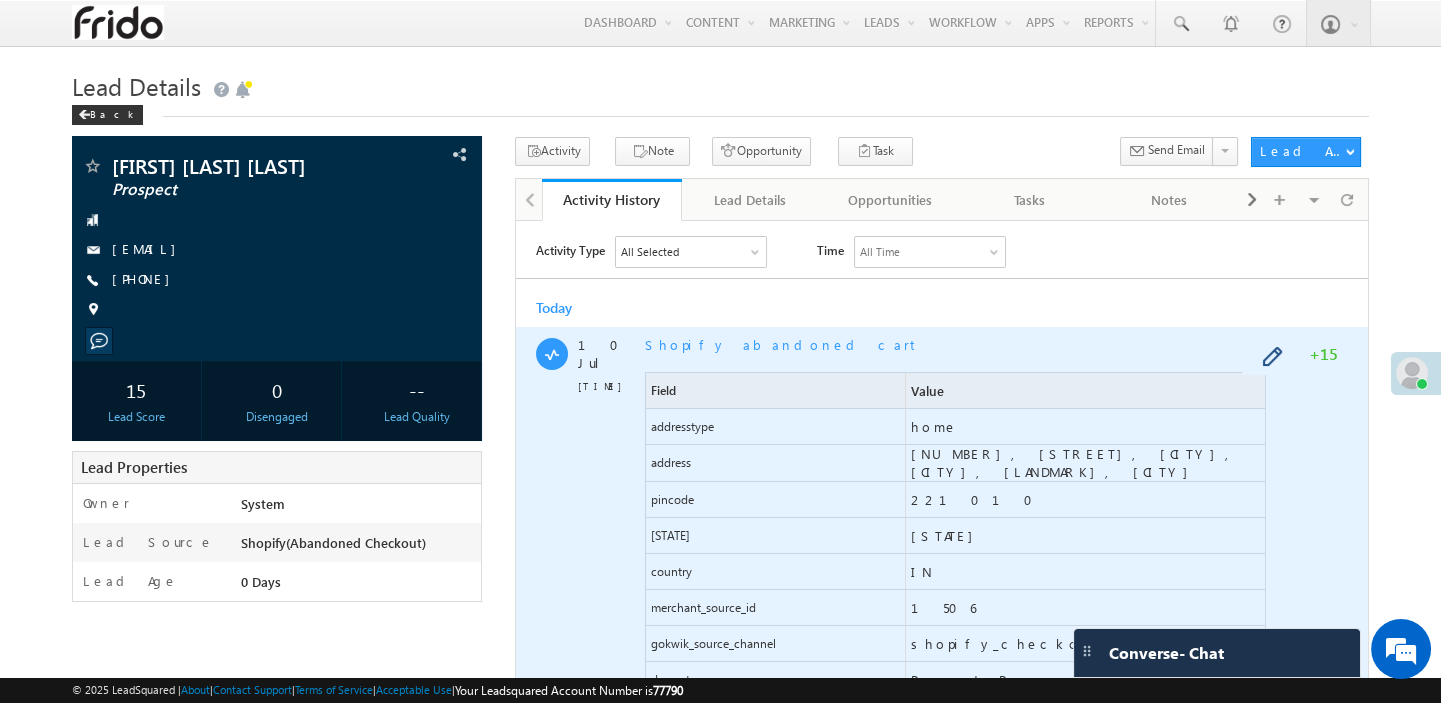 click on "Shopify abandoned cart" at bounding box center [782, 343] 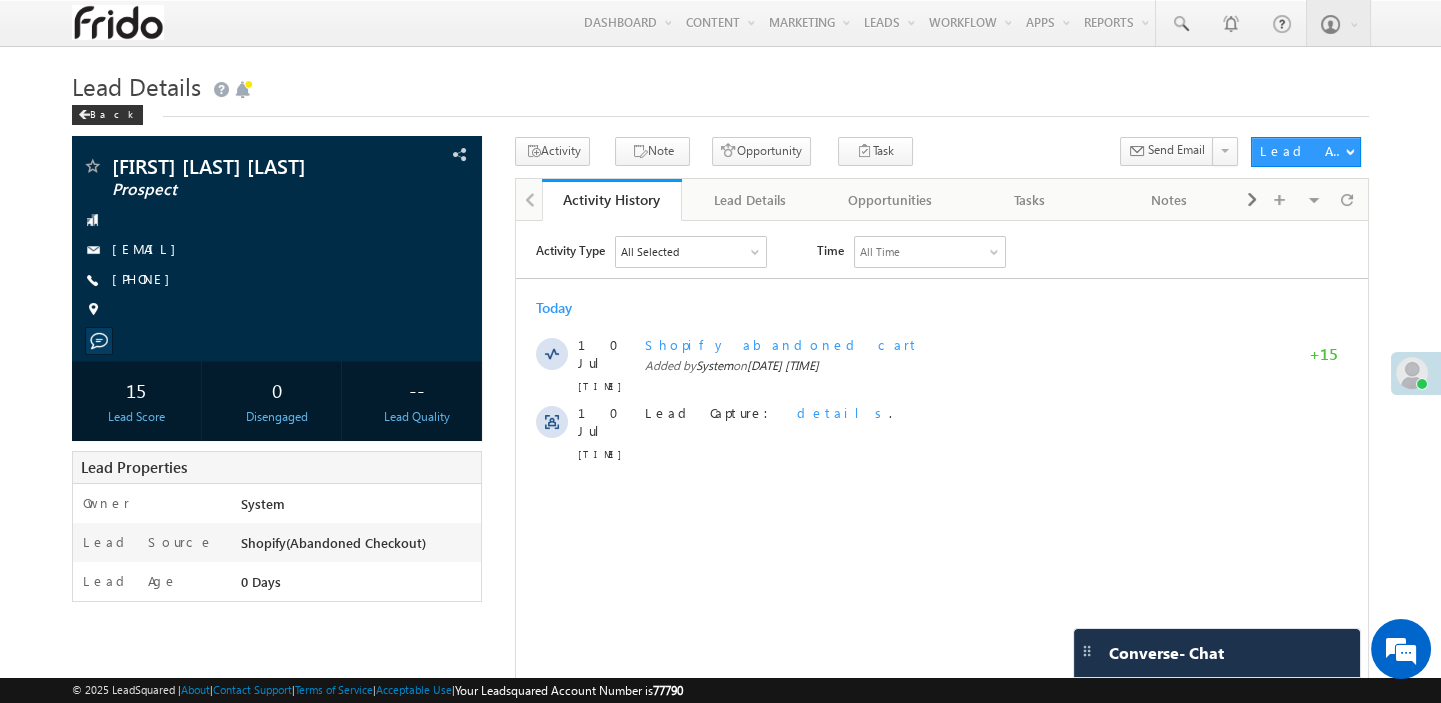 scroll, scrollTop: 0, scrollLeft: 0, axis: both 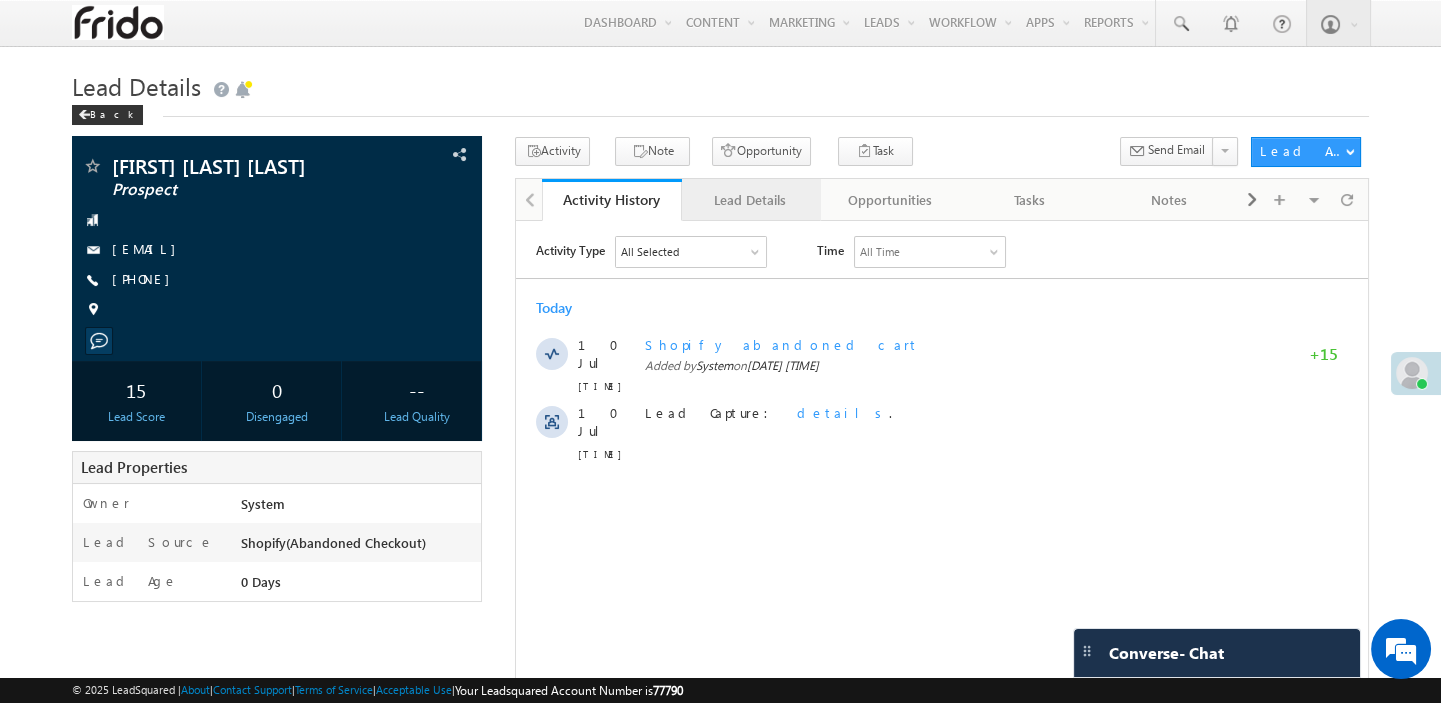 drag, startPoint x: 709, startPoint y: 211, endPoint x: 739, endPoint y: 211, distance: 30 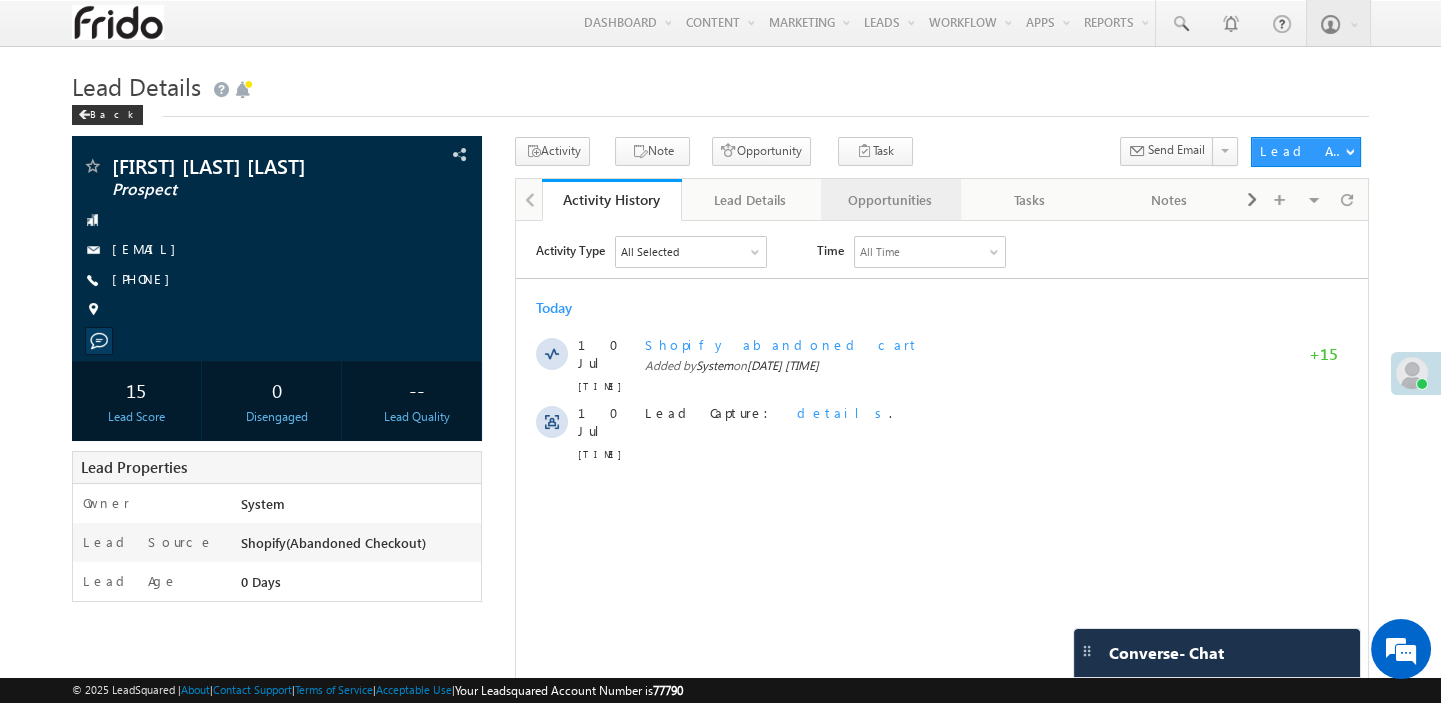 click on "Opportunities" at bounding box center [891, 200] 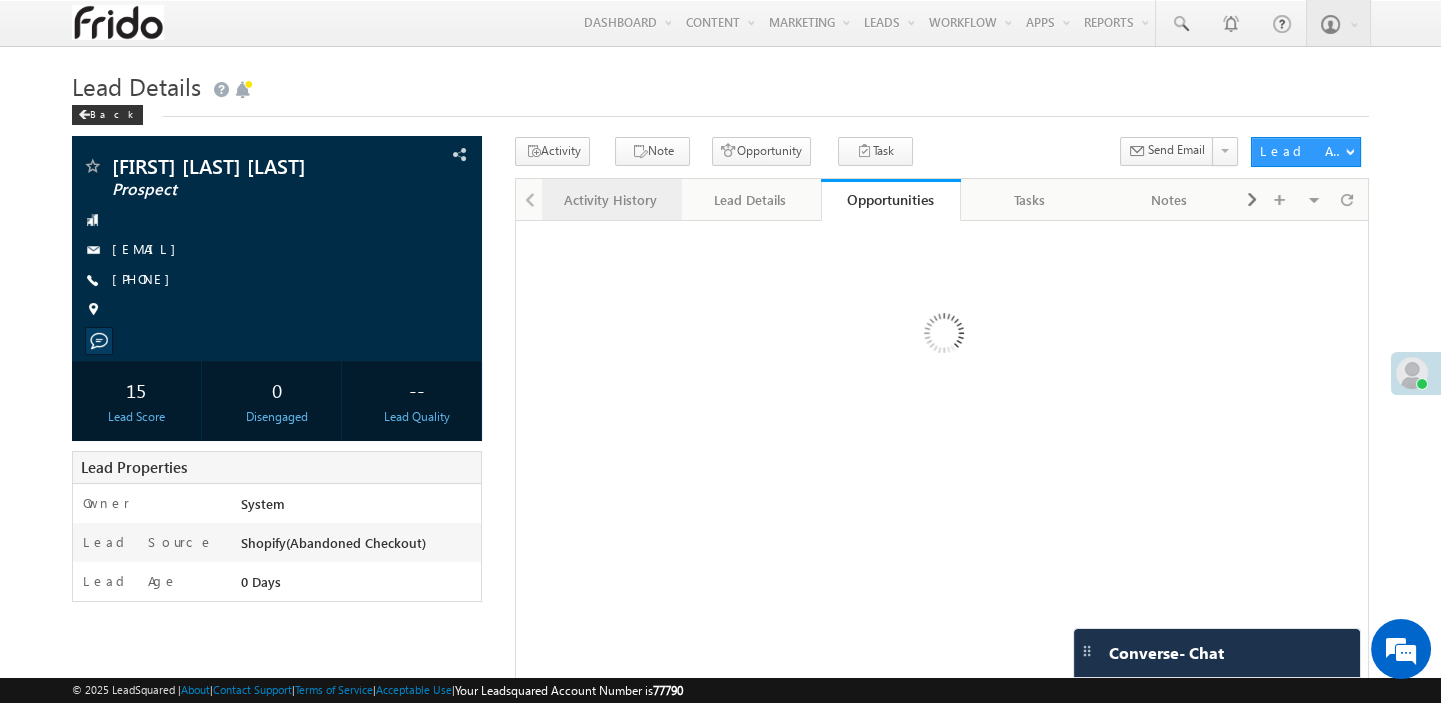 click on "Activity History" at bounding box center (611, 200) 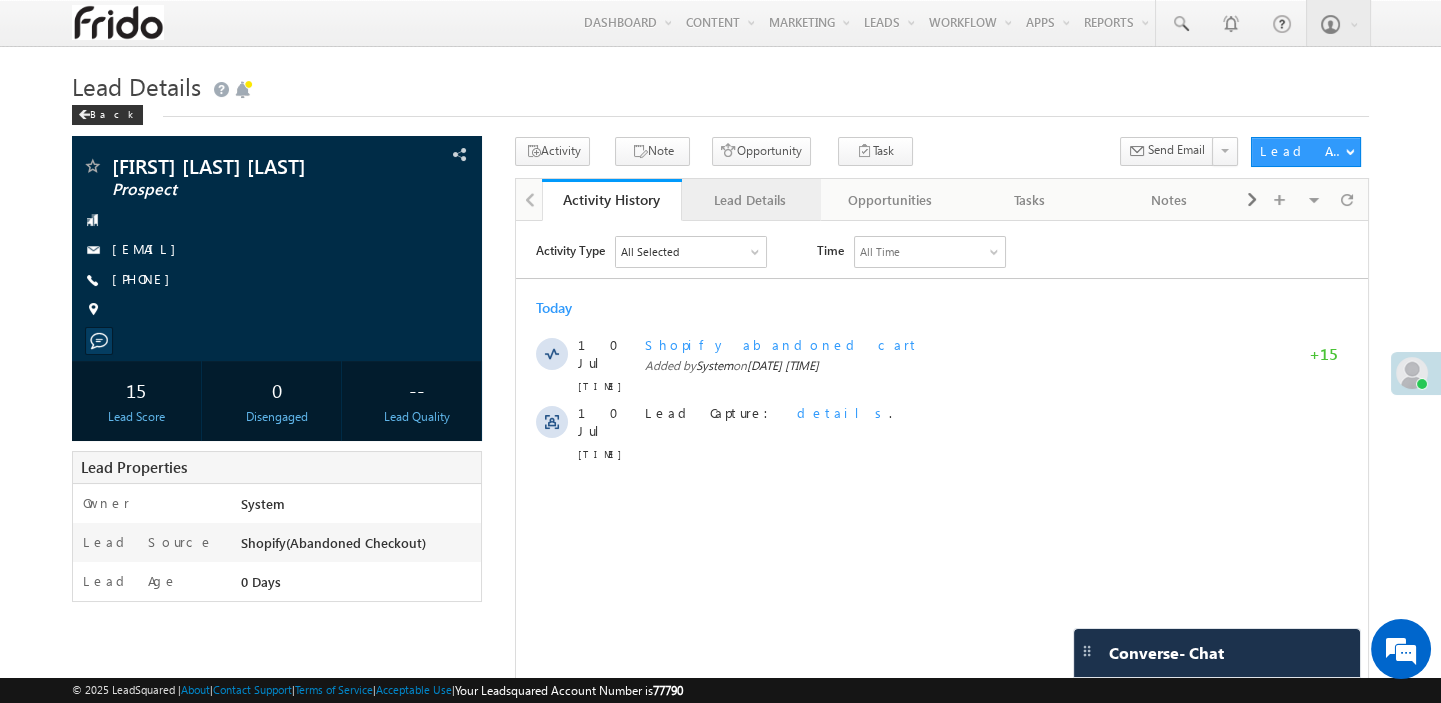 click on "Lead Details" at bounding box center (751, 200) 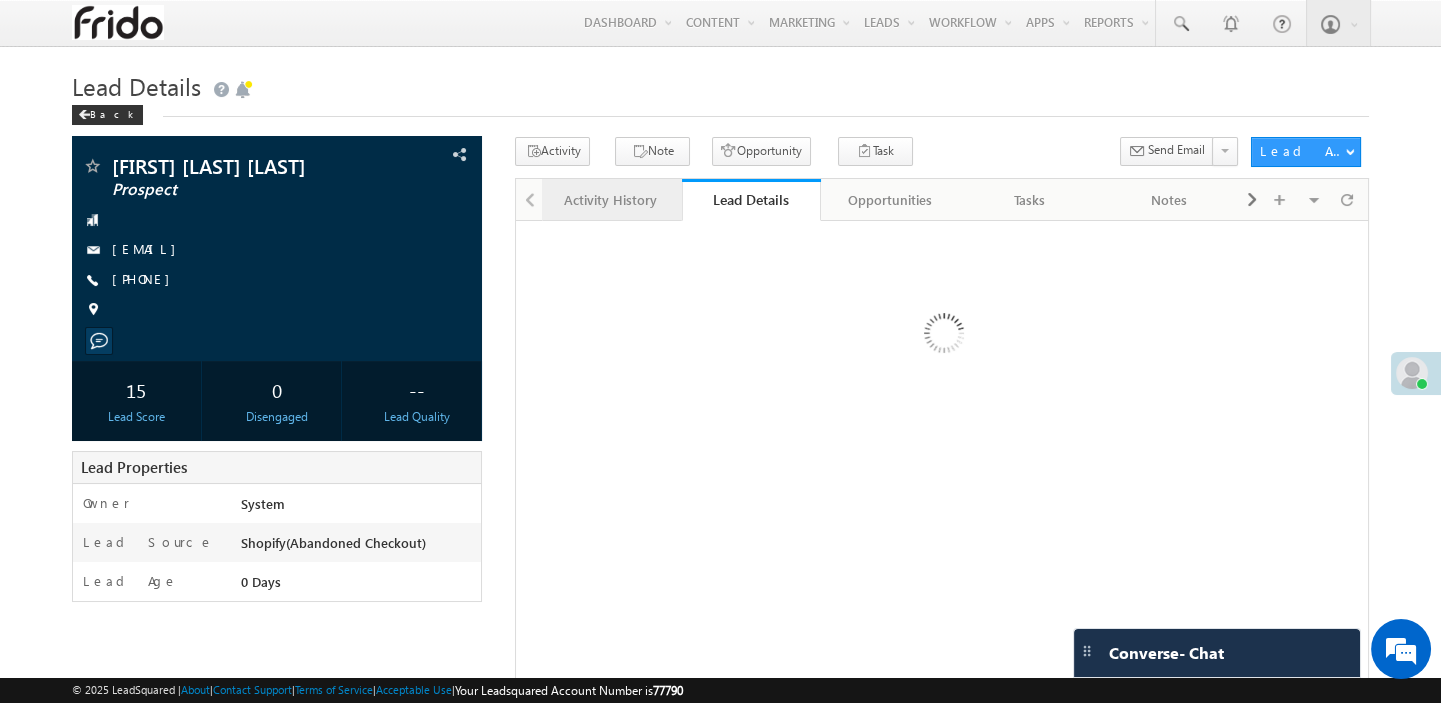 click on "Activity History" at bounding box center (611, 200) 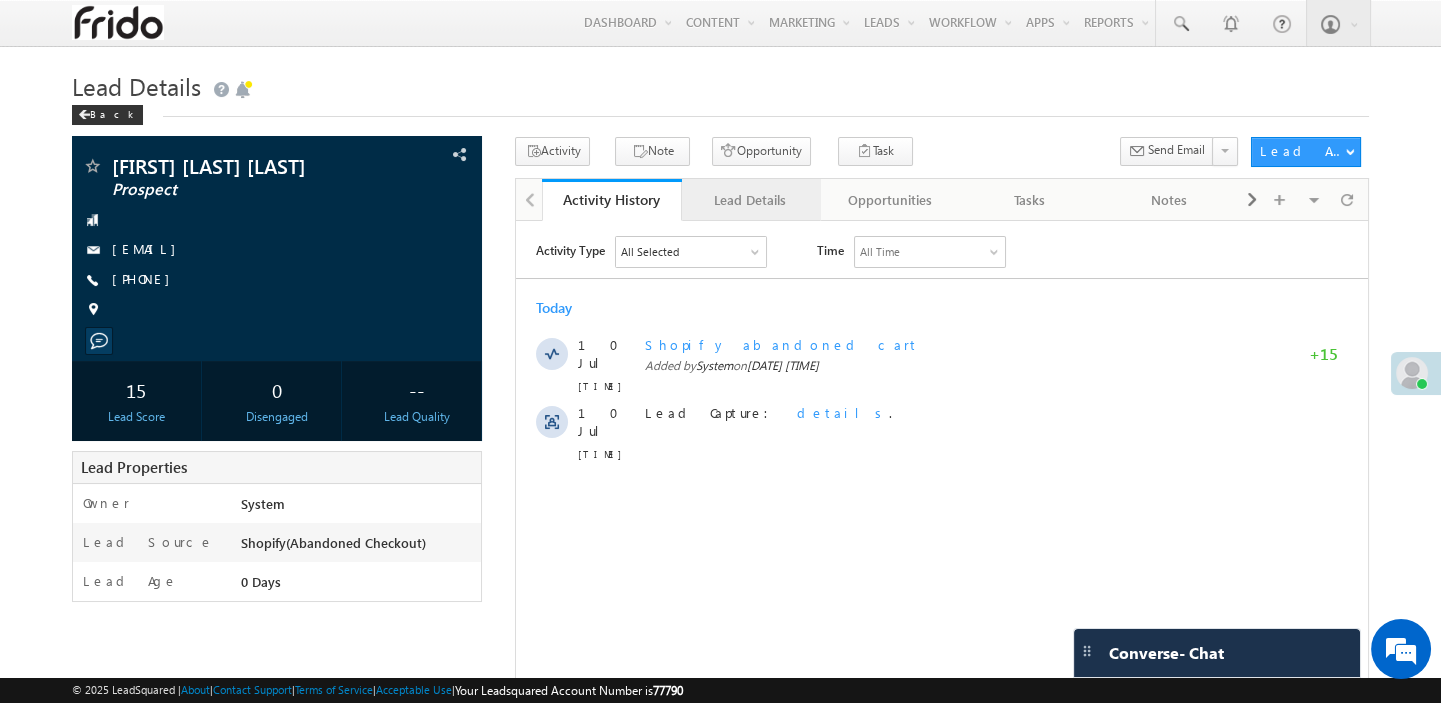 click on "Lead Details" at bounding box center (751, 200) 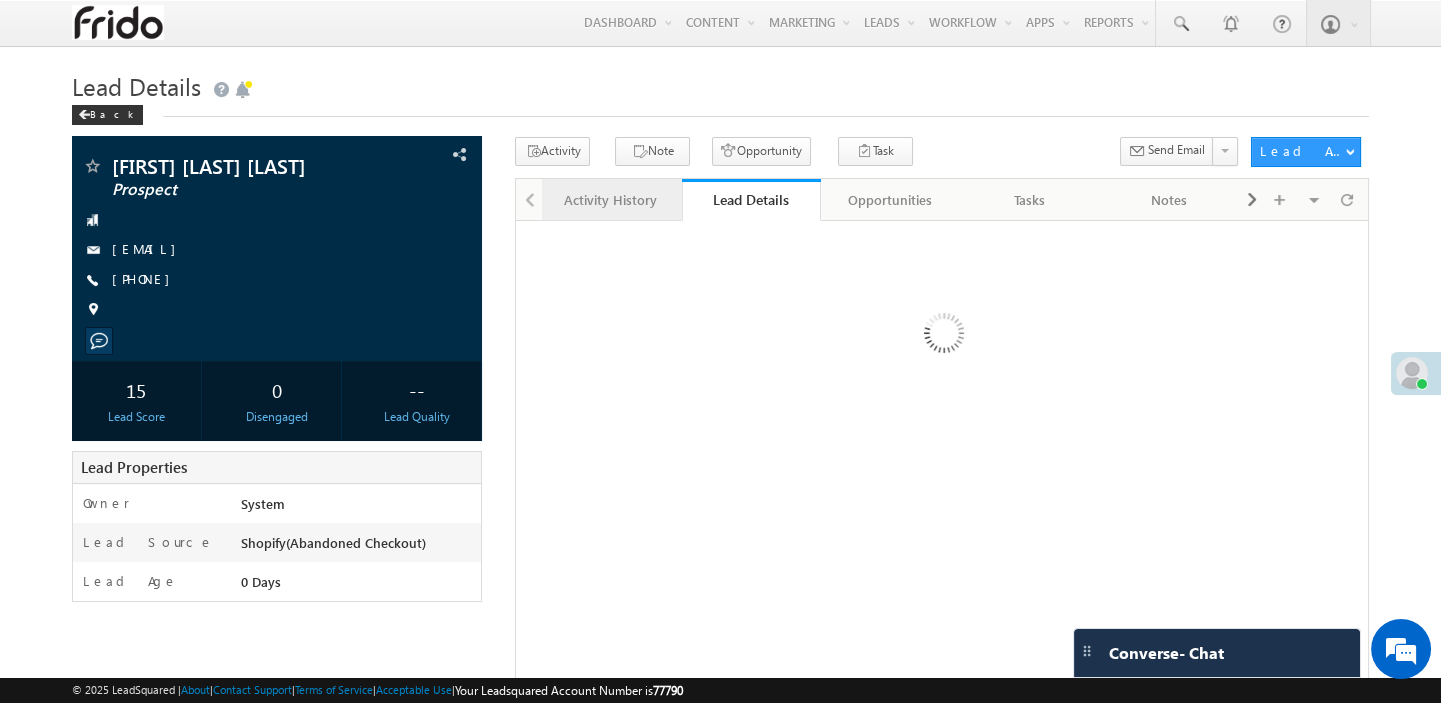 click on "Activity History" at bounding box center (612, 200) 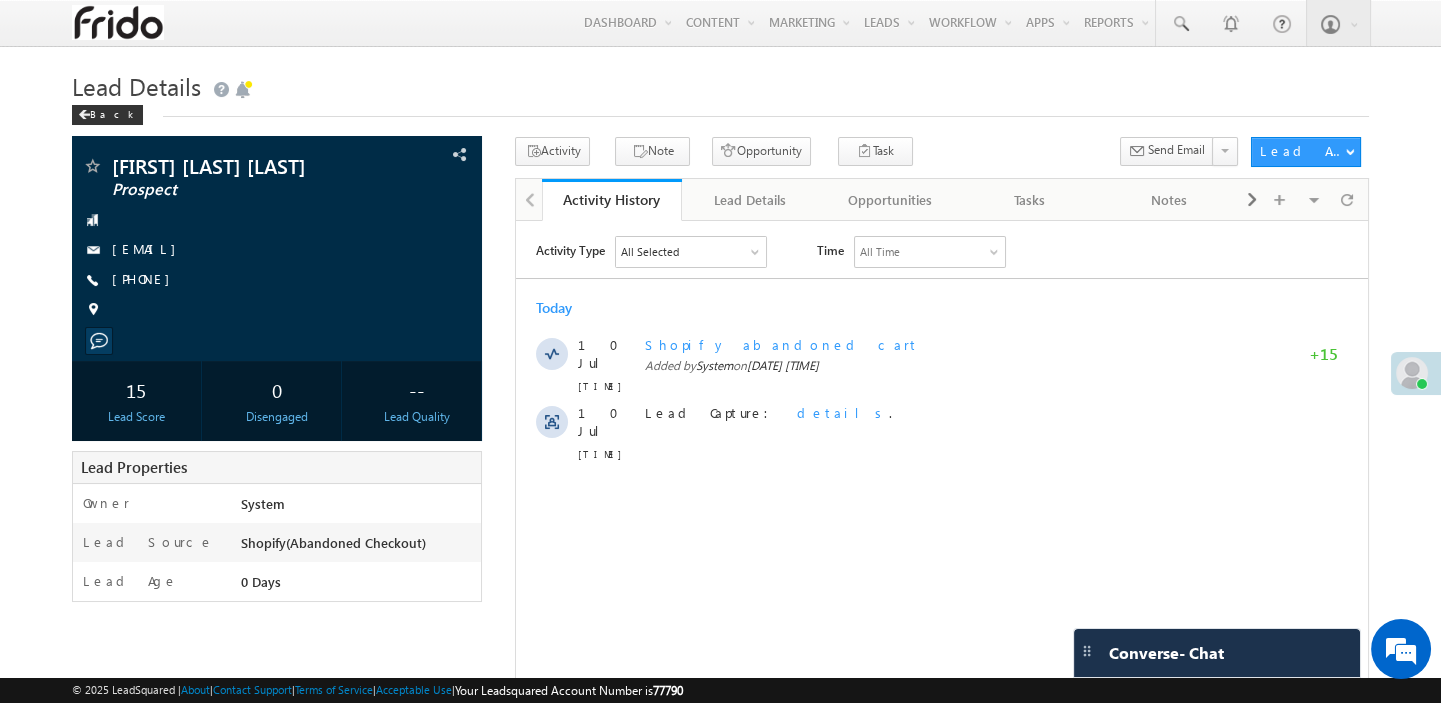 click on "Activity History" at bounding box center [612, 199] 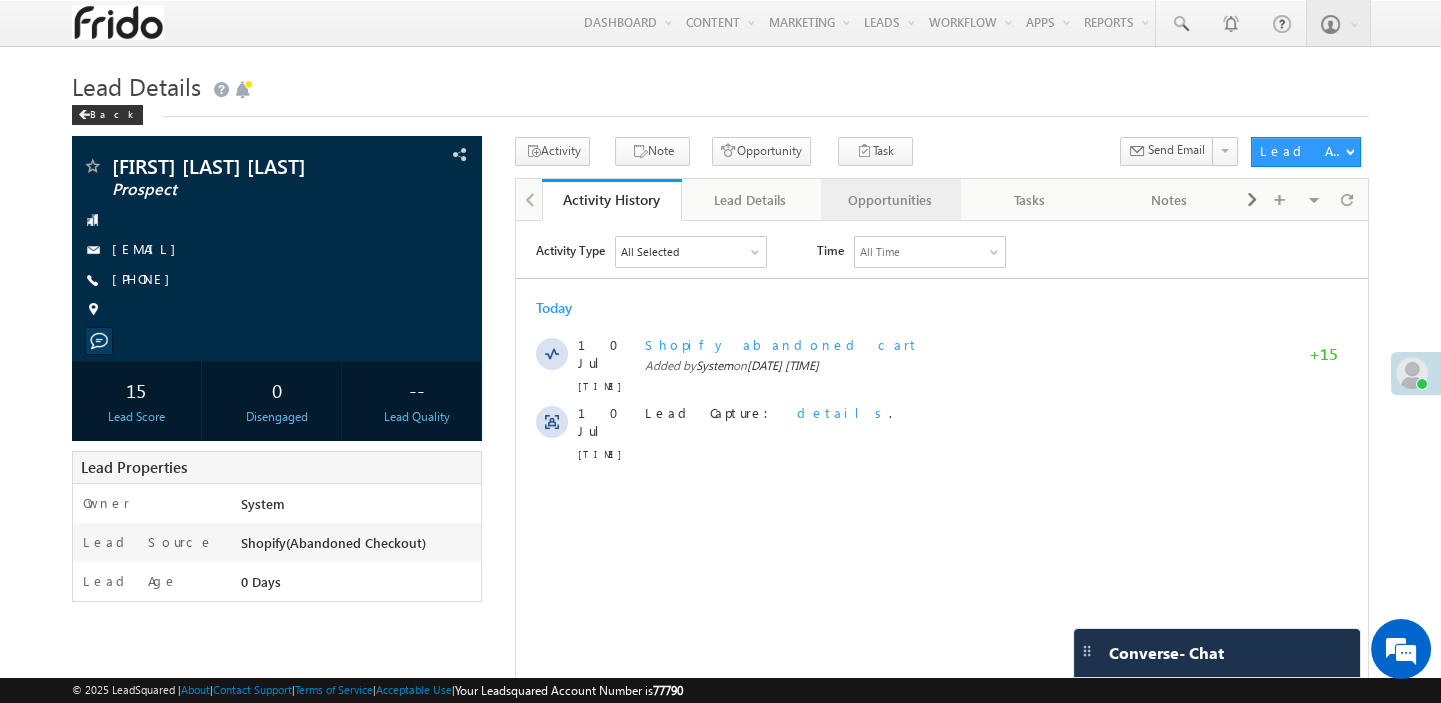 drag, startPoint x: 889, startPoint y: 218, endPoint x: 799, endPoint y: 220, distance: 90.02222 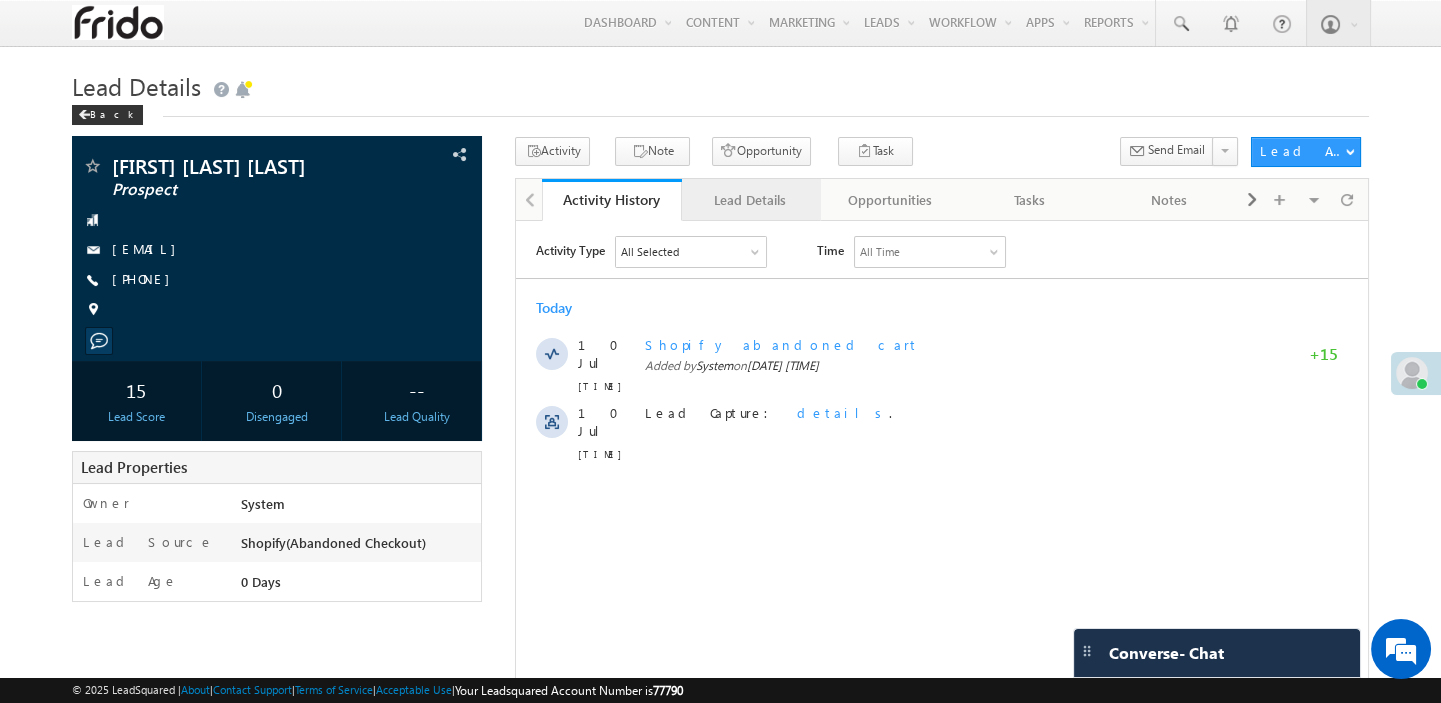 click on "Opportunities" at bounding box center (891, 200) 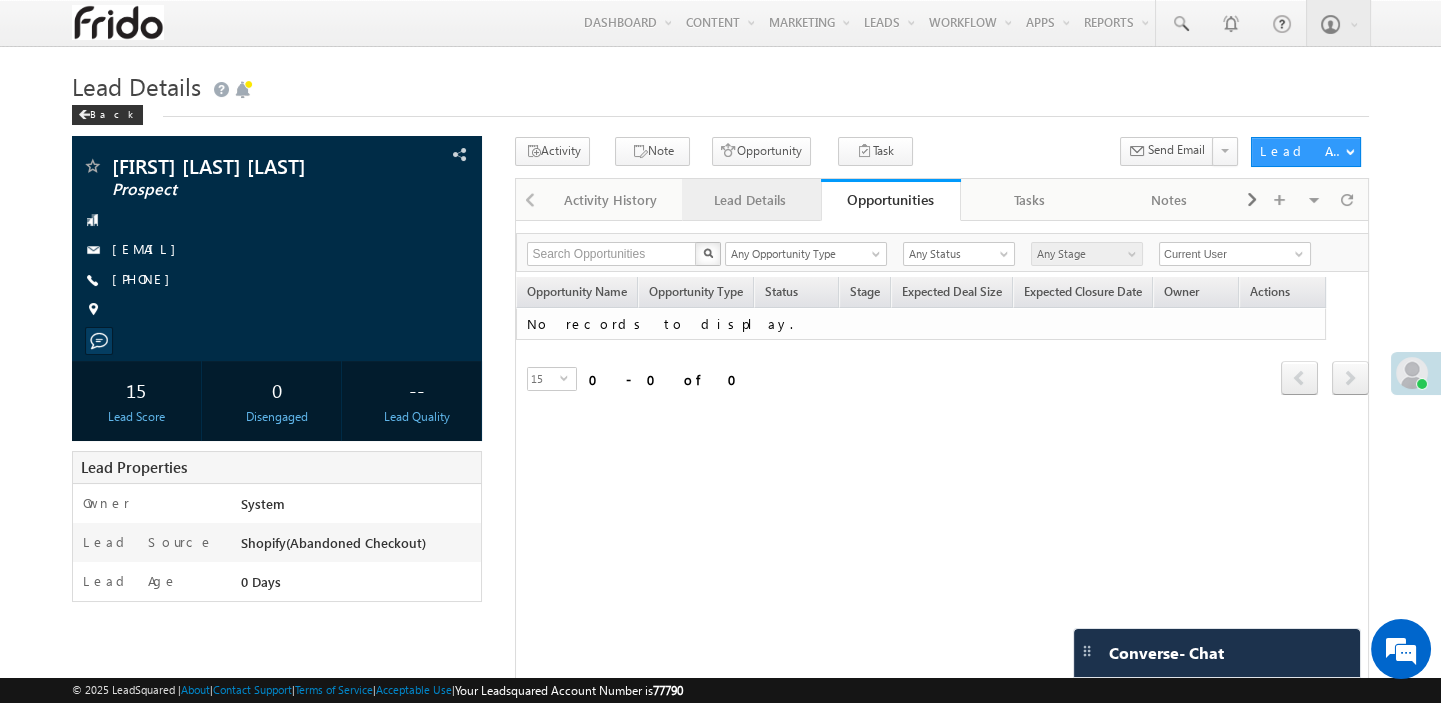click on "Lead Details" at bounding box center [752, 200] 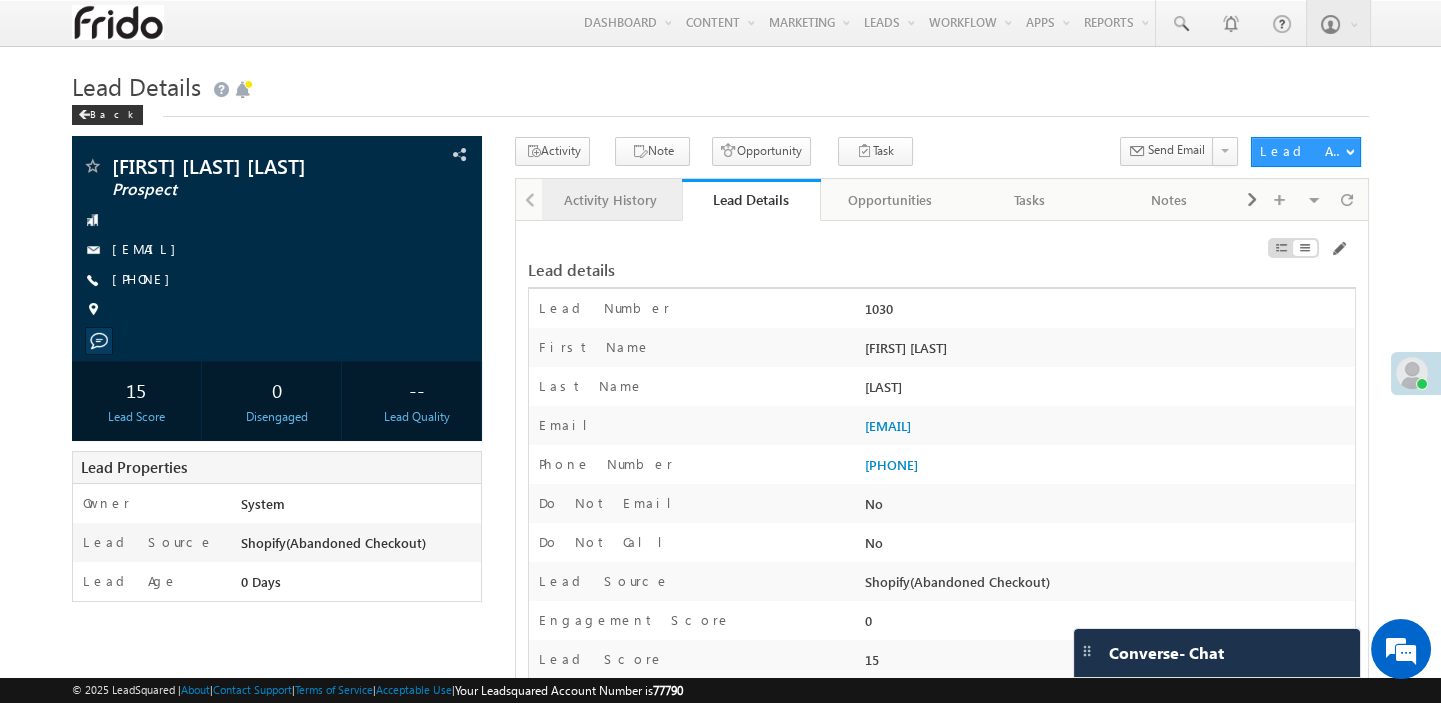 click on "Activity History" at bounding box center [611, 200] 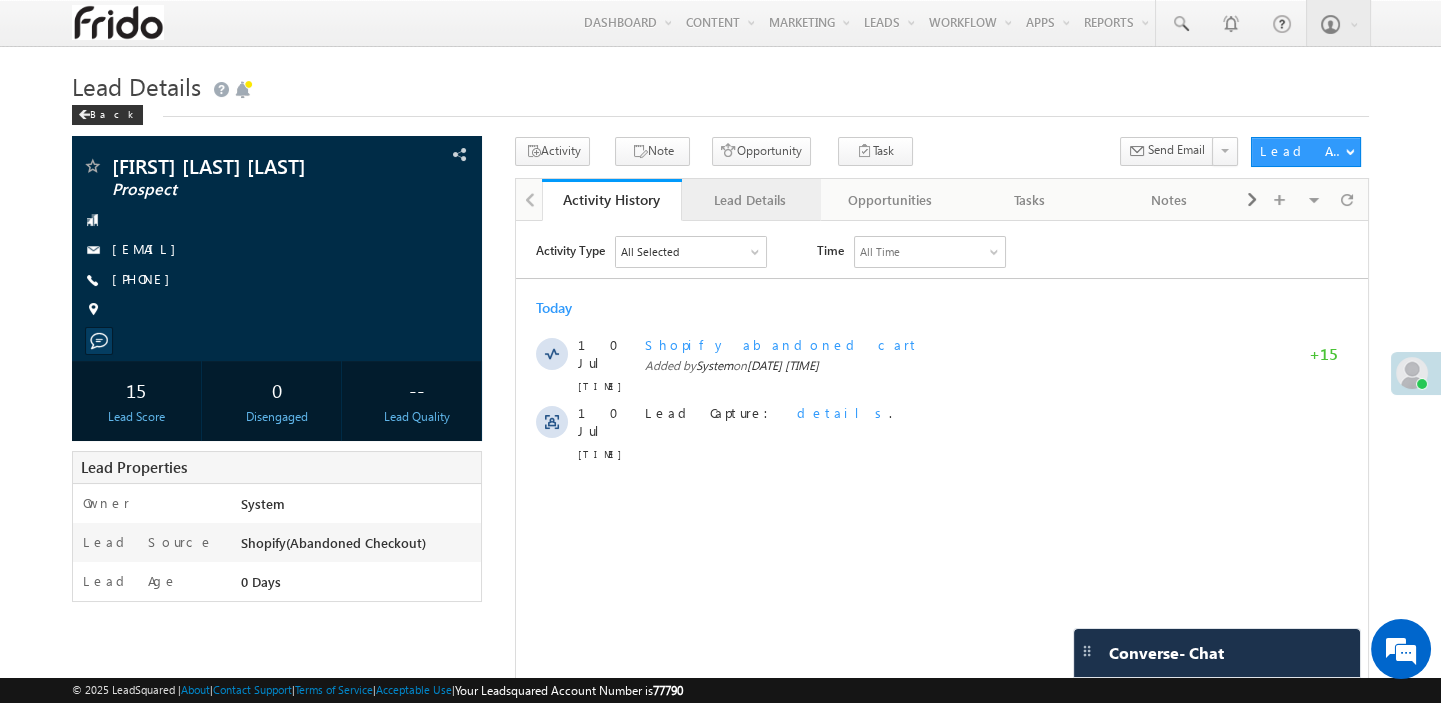 click on "Lead Details" at bounding box center (751, 200) 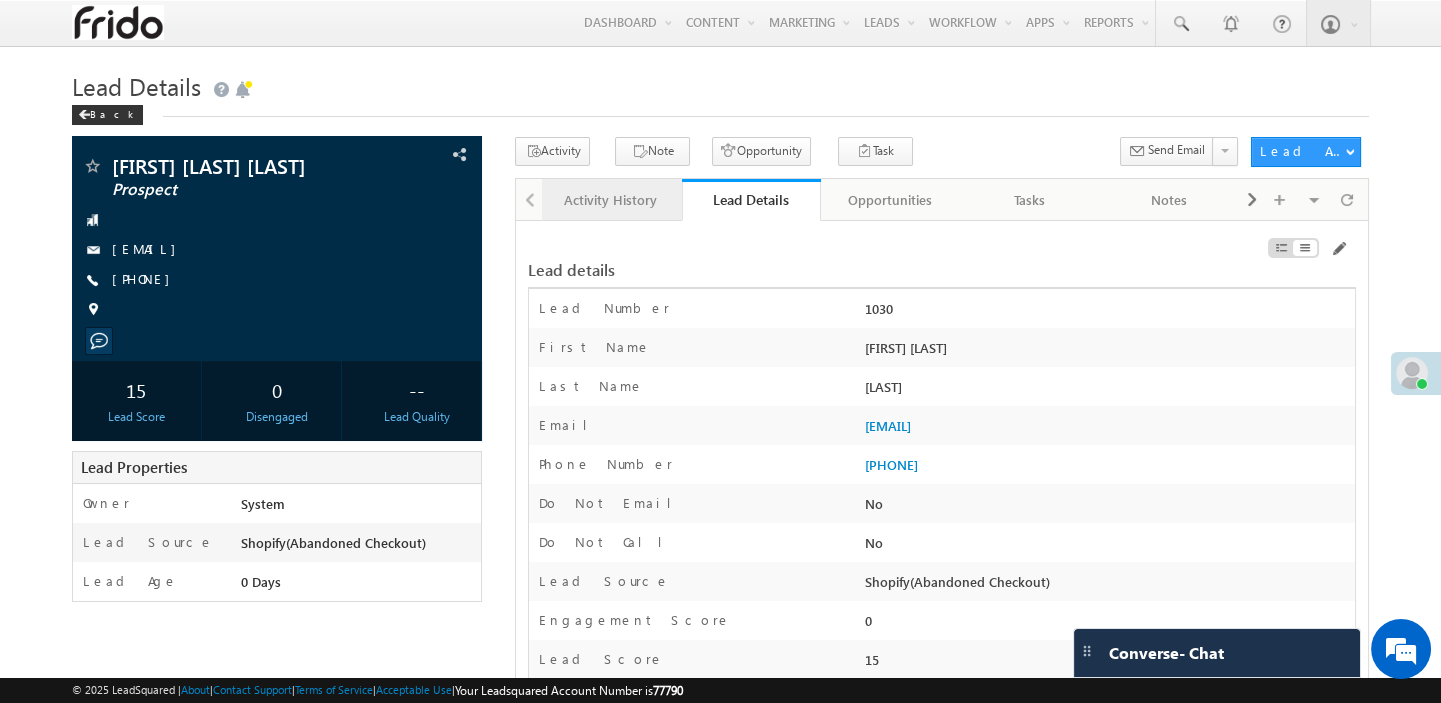 click on "Activity History" at bounding box center (611, 200) 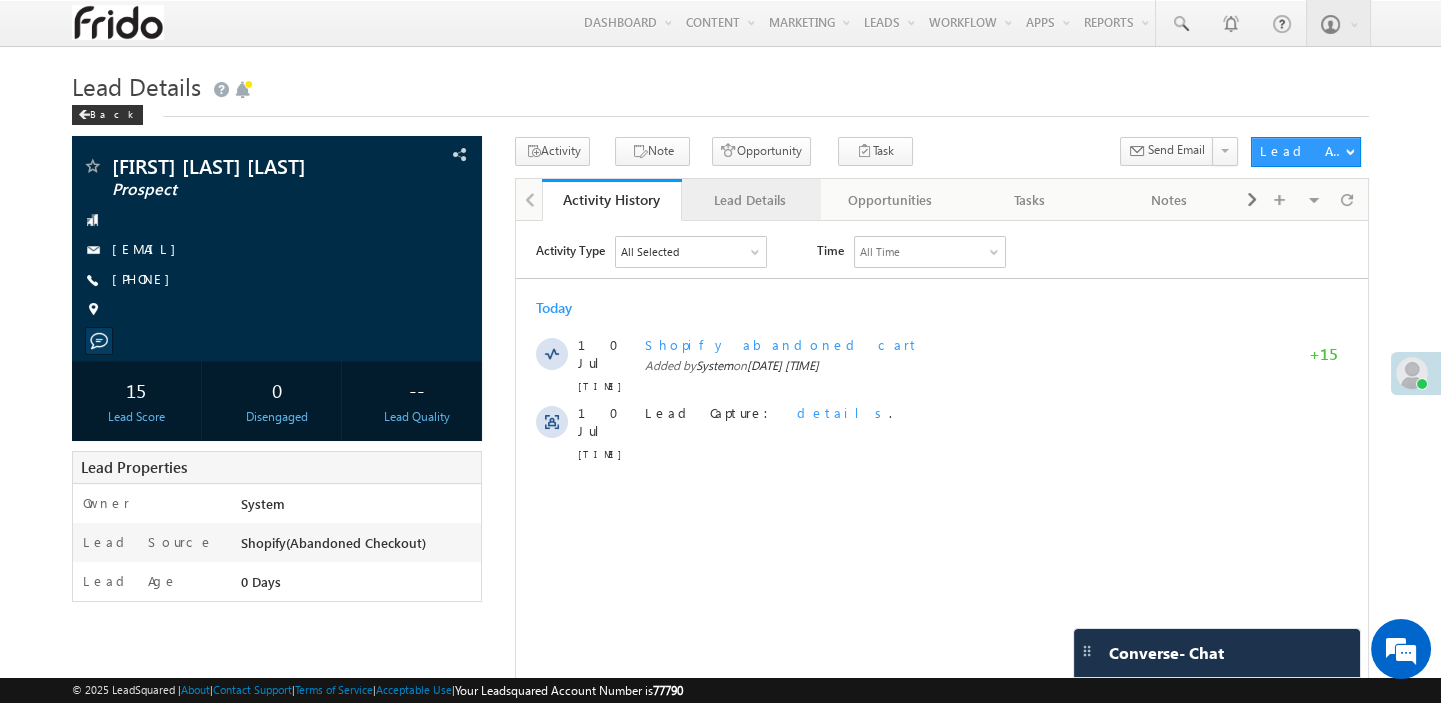 drag, startPoint x: 733, startPoint y: 202, endPoint x: 710, endPoint y: 208, distance: 23.769728 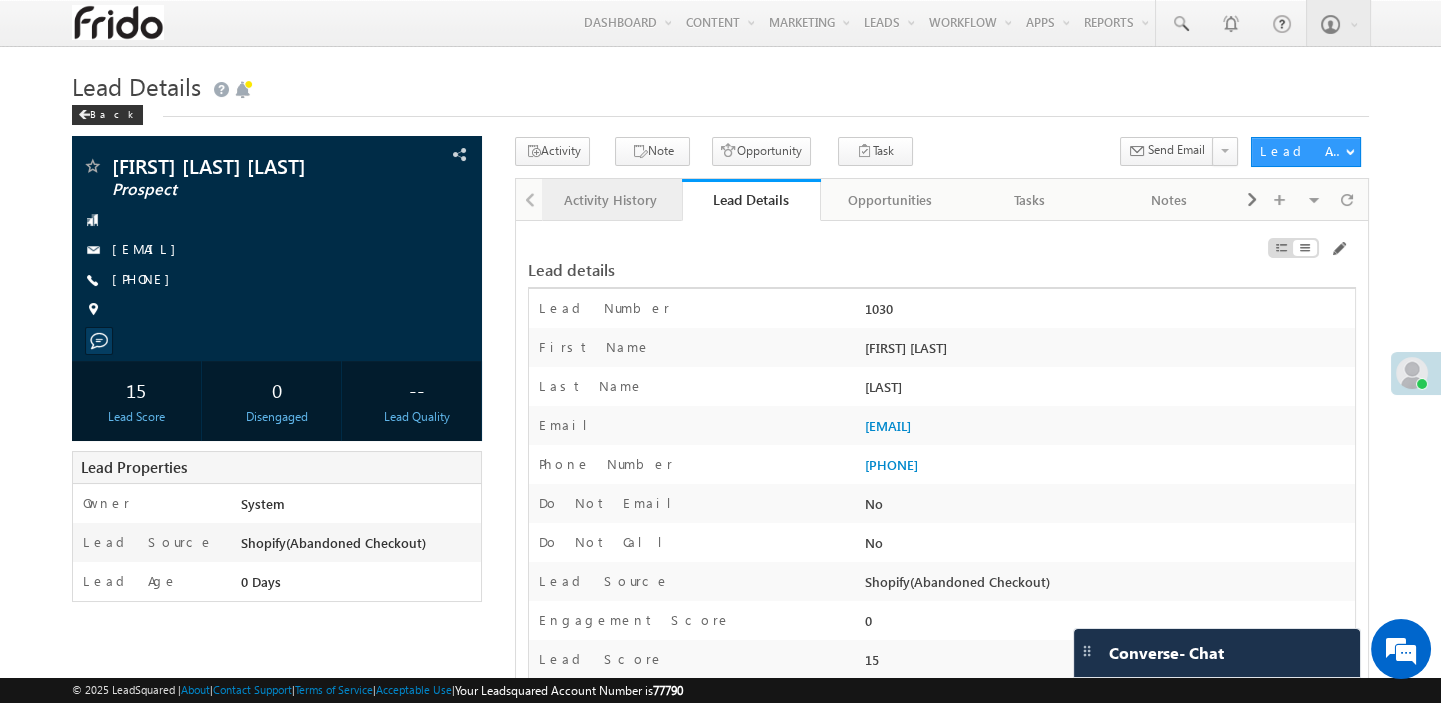 click on "Activity History" at bounding box center (611, 200) 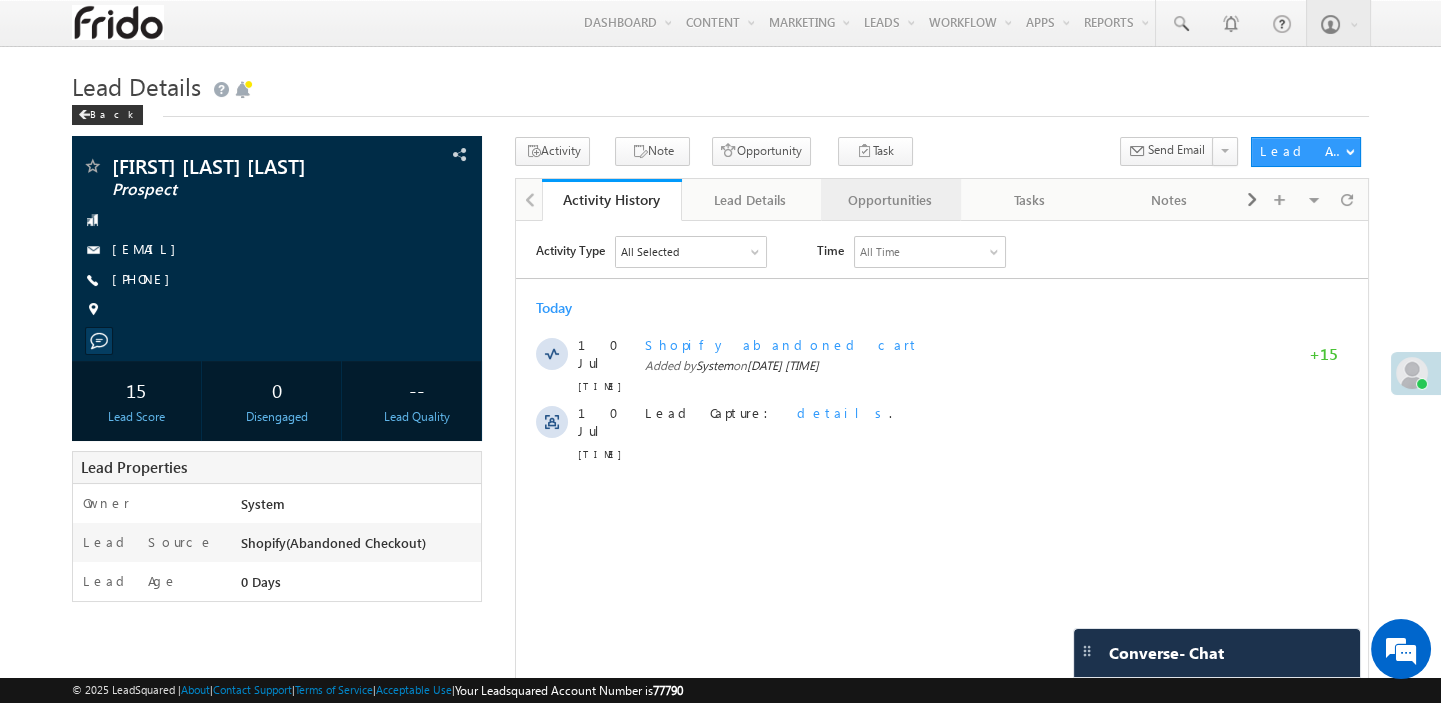 click on "Opportunities" at bounding box center (890, 200) 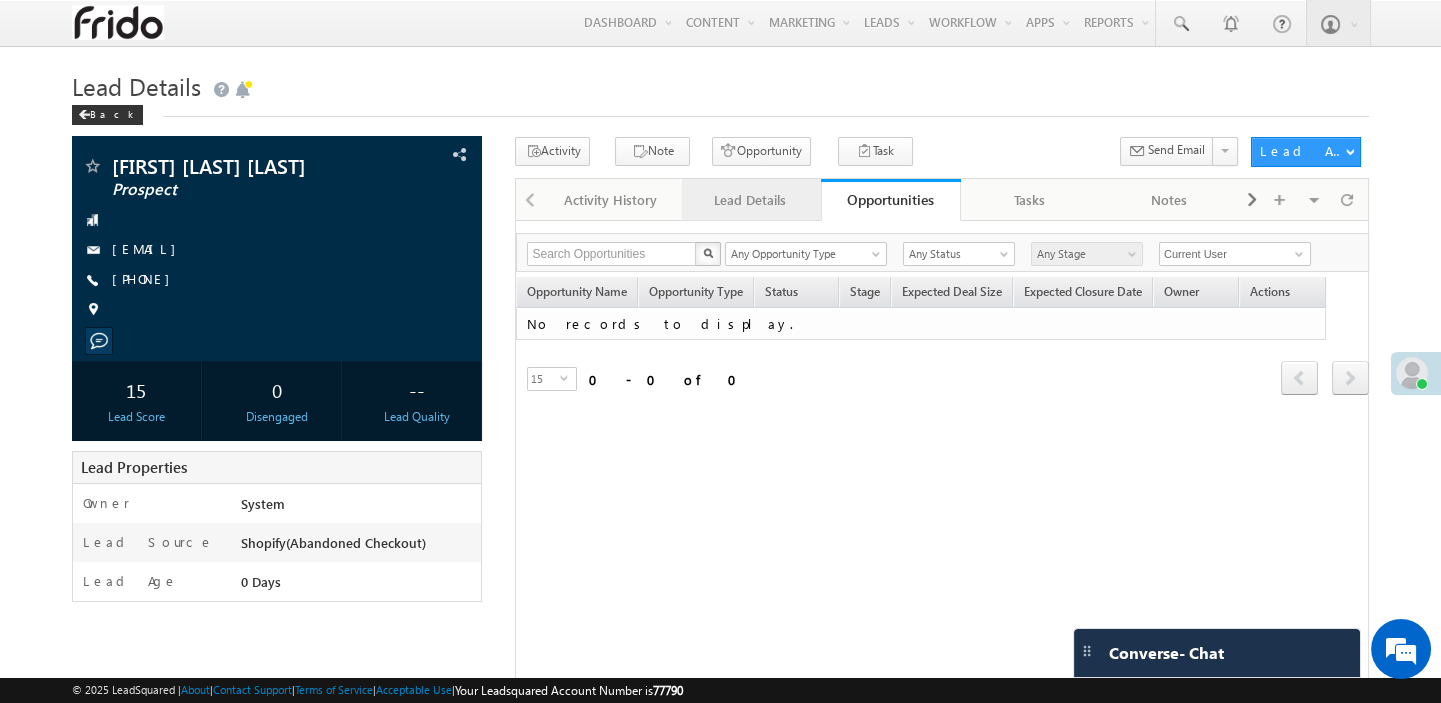 click on "Lead Details" at bounding box center [751, 200] 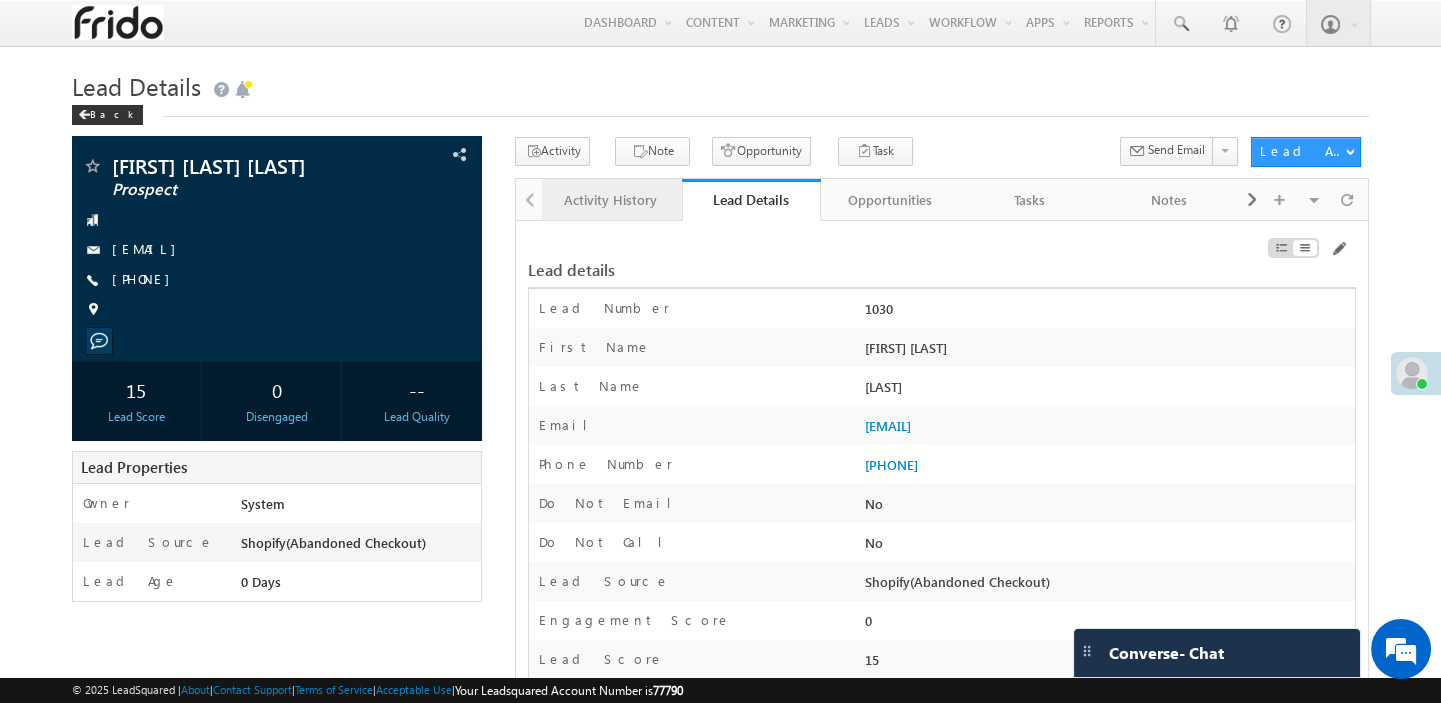 click on "Activity History" at bounding box center [611, 200] 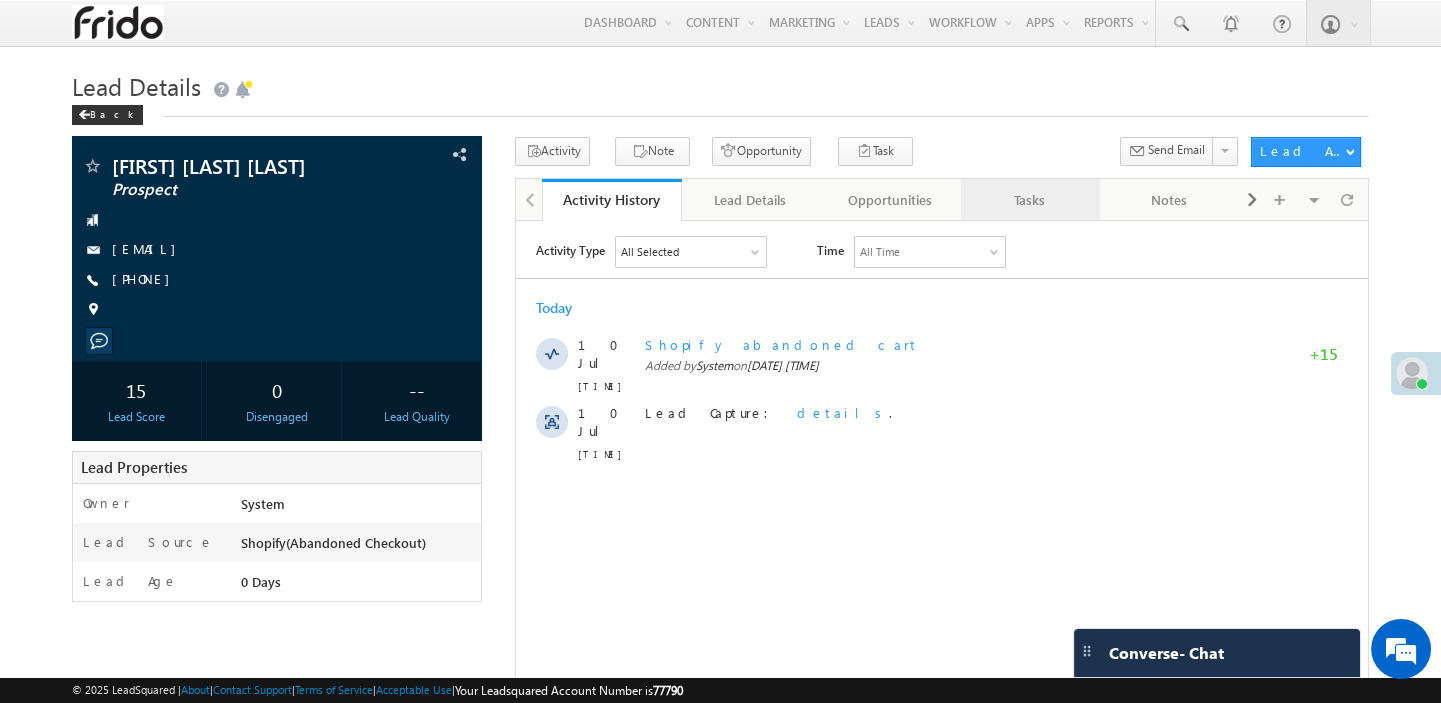 click on "Tasks" at bounding box center [1030, 200] 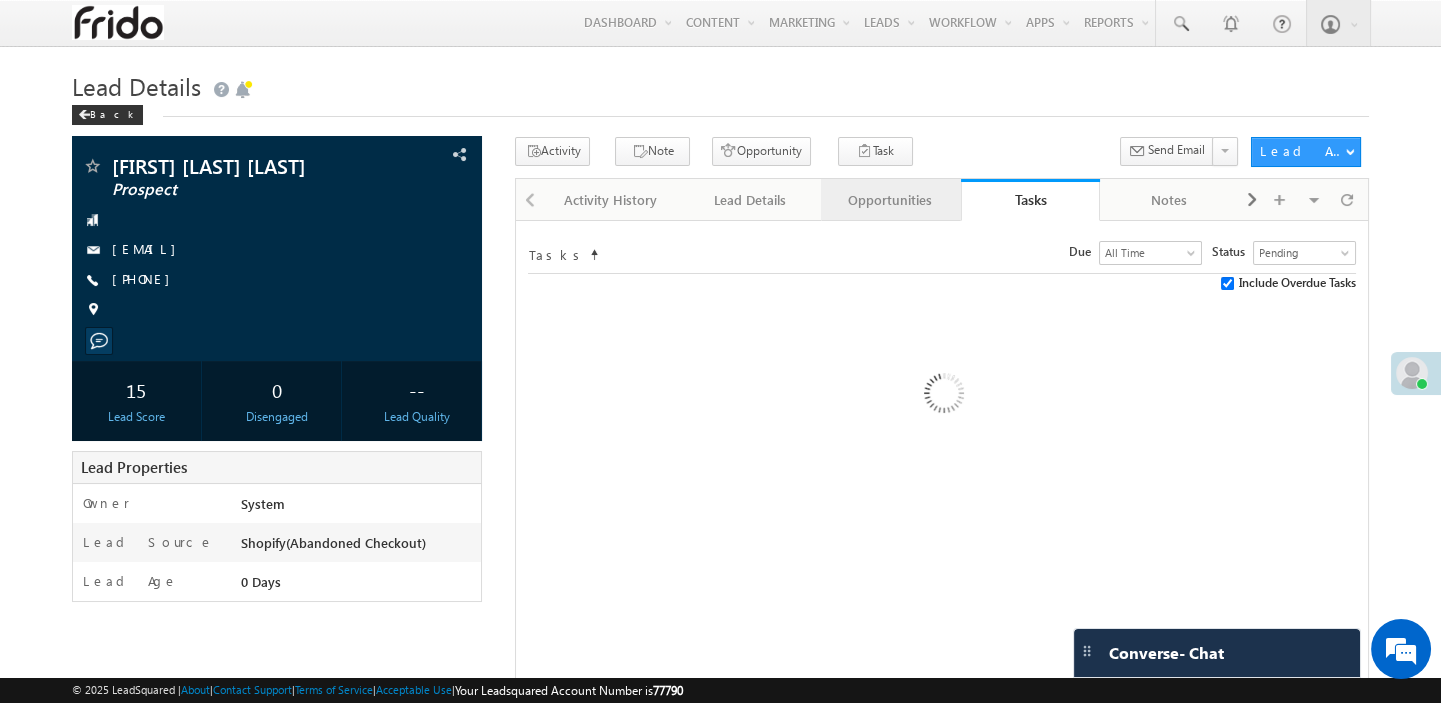click on "Opportunities" at bounding box center (890, 200) 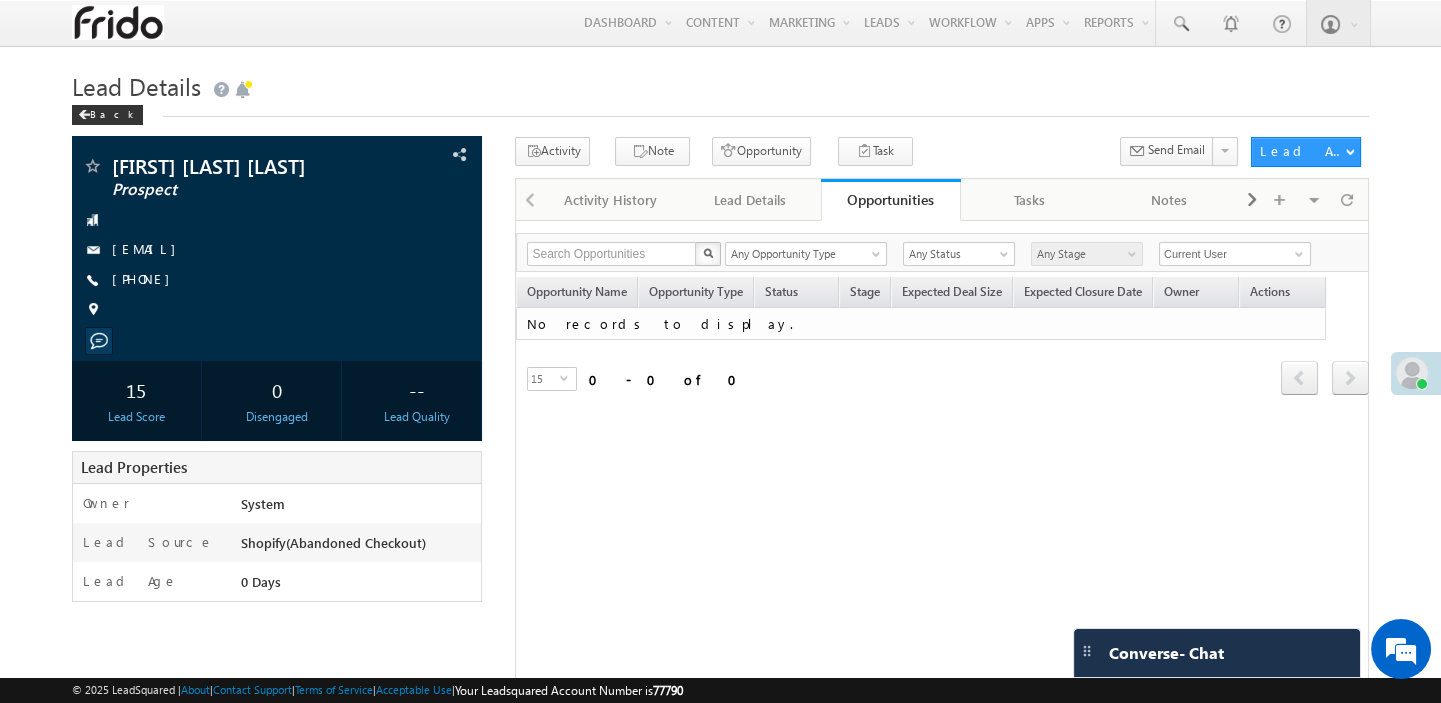 click on "Opportunities" at bounding box center [891, 200] 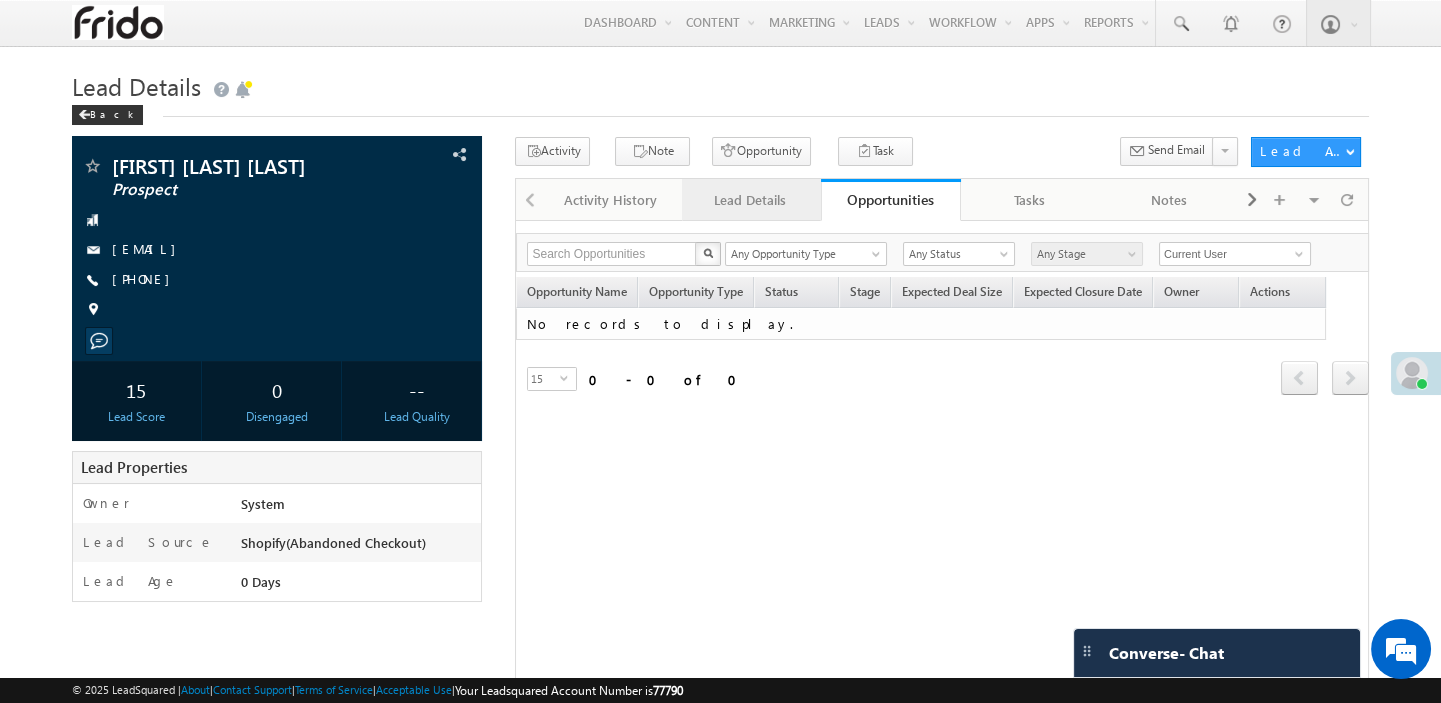 click on "Lead Details" at bounding box center (752, 200) 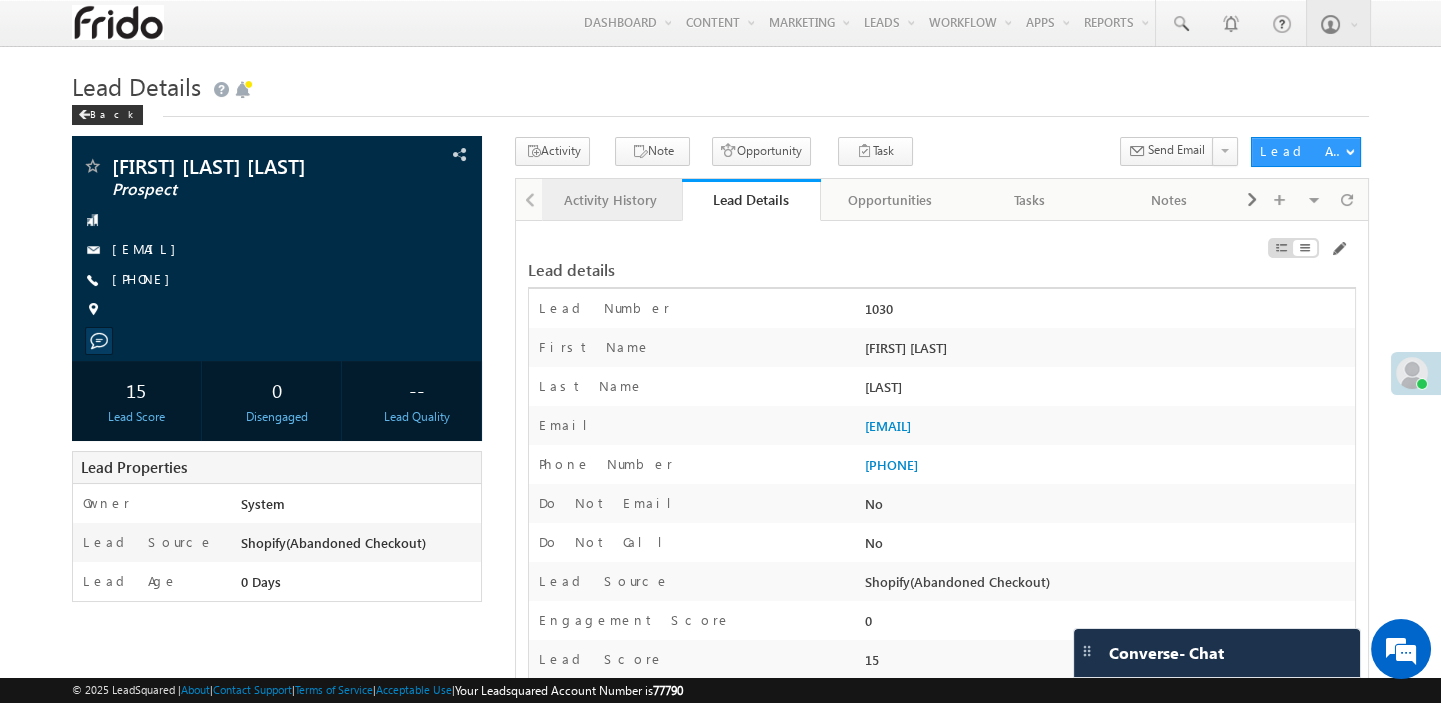 drag, startPoint x: 672, startPoint y: 201, endPoint x: 199, endPoint y: 7, distance: 511.23868 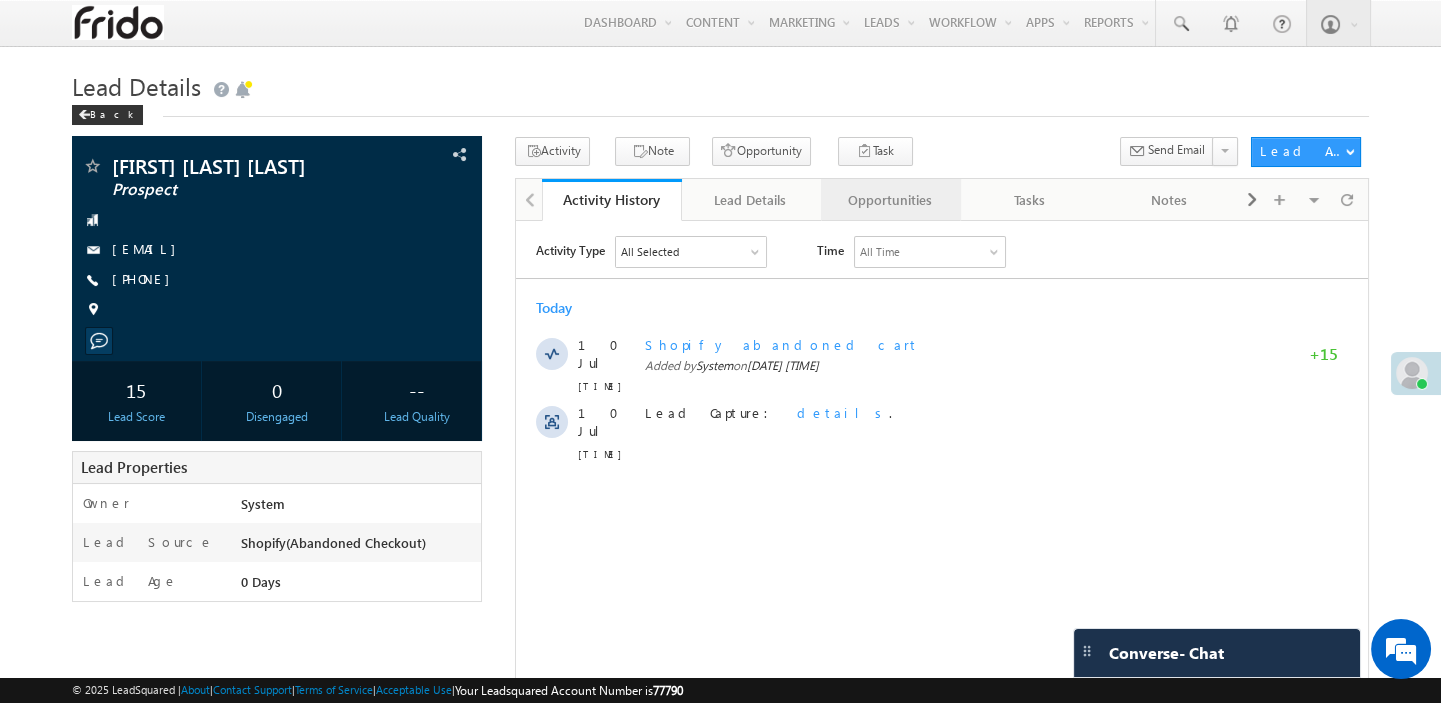 click on "Opportunities" at bounding box center [890, 200] 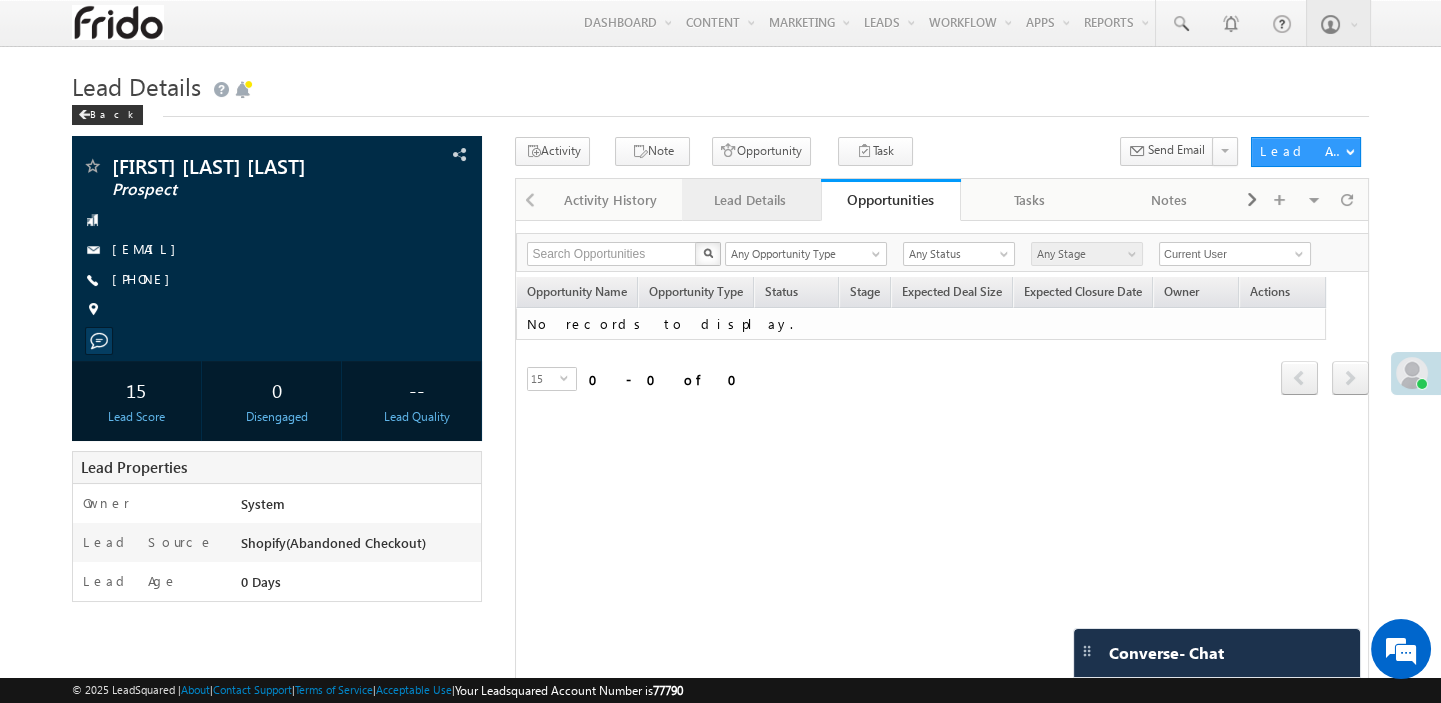 click on "Lead Details" at bounding box center [751, 200] 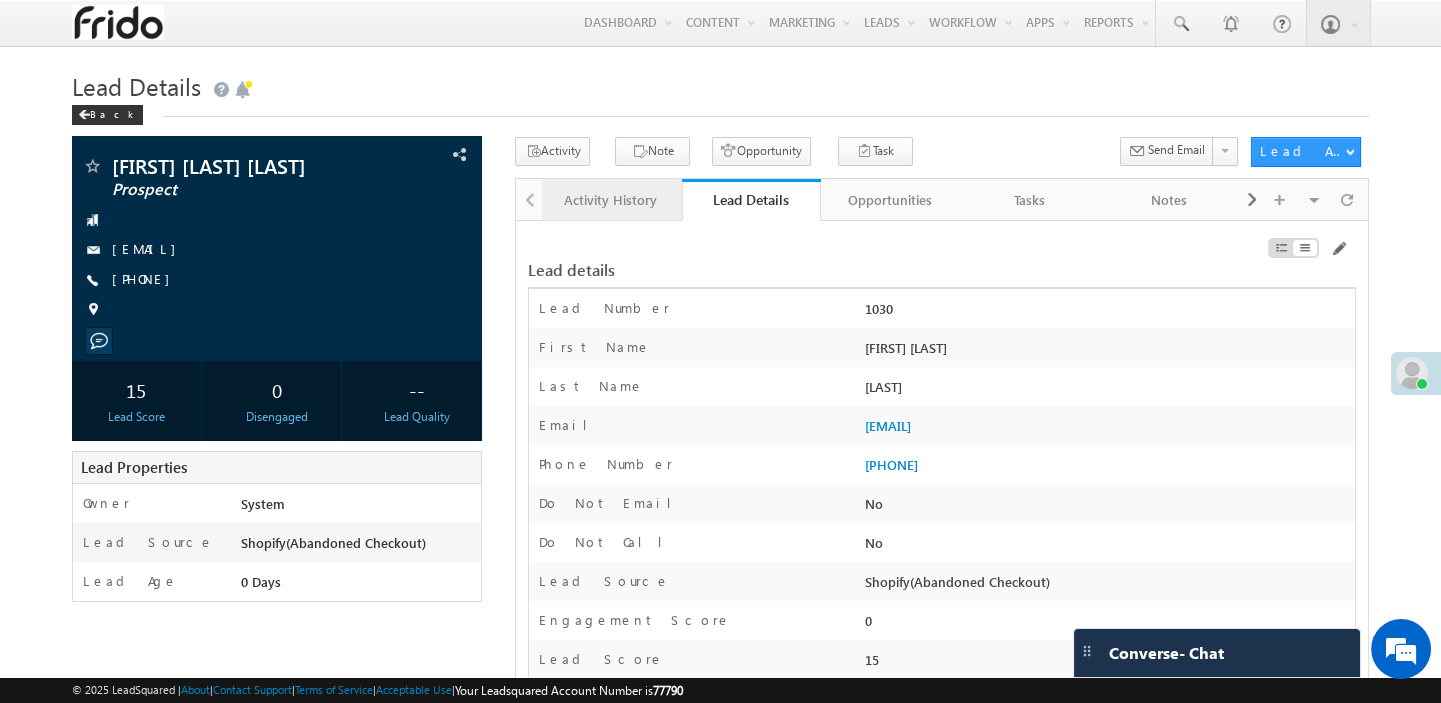 drag, startPoint x: 636, startPoint y: 210, endPoint x: 660, endPoint y: 206, distance: 24.33105 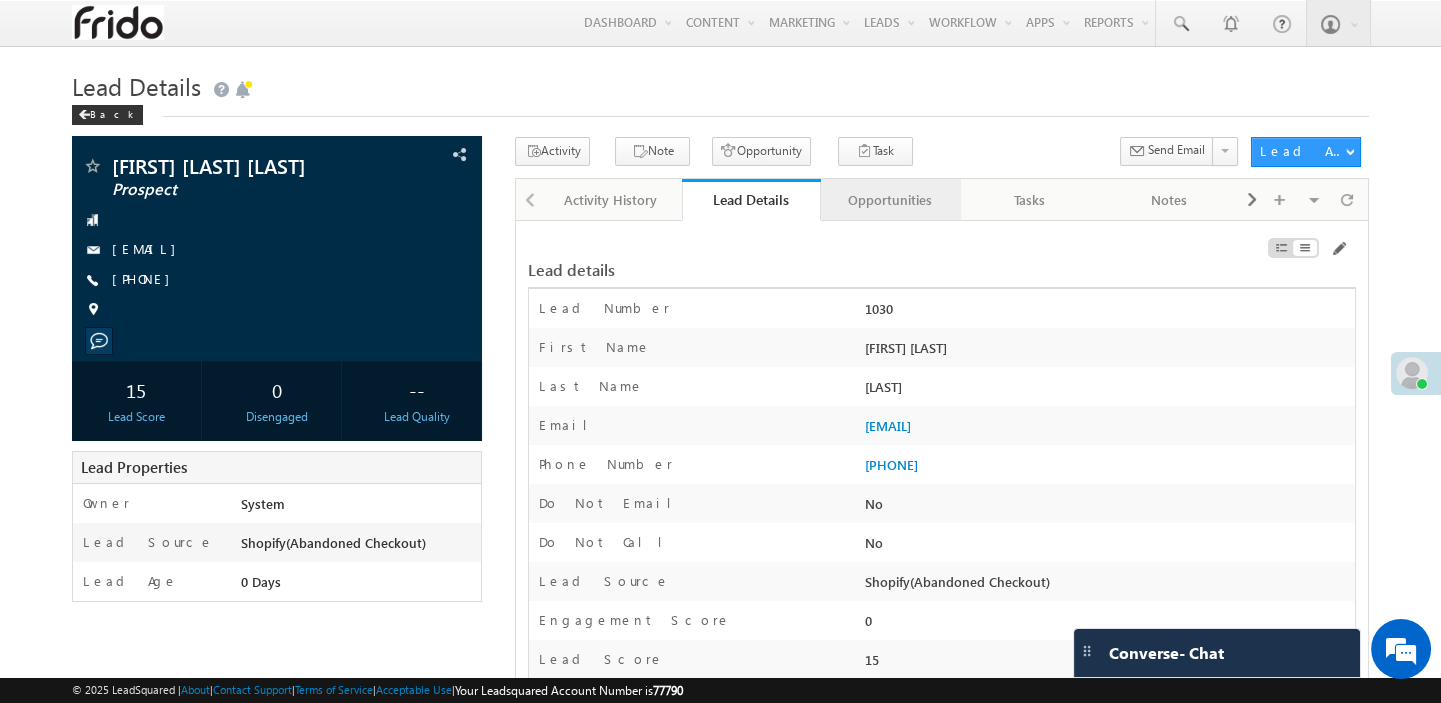 click on "Opportunities" at bounding box center [891, 200] 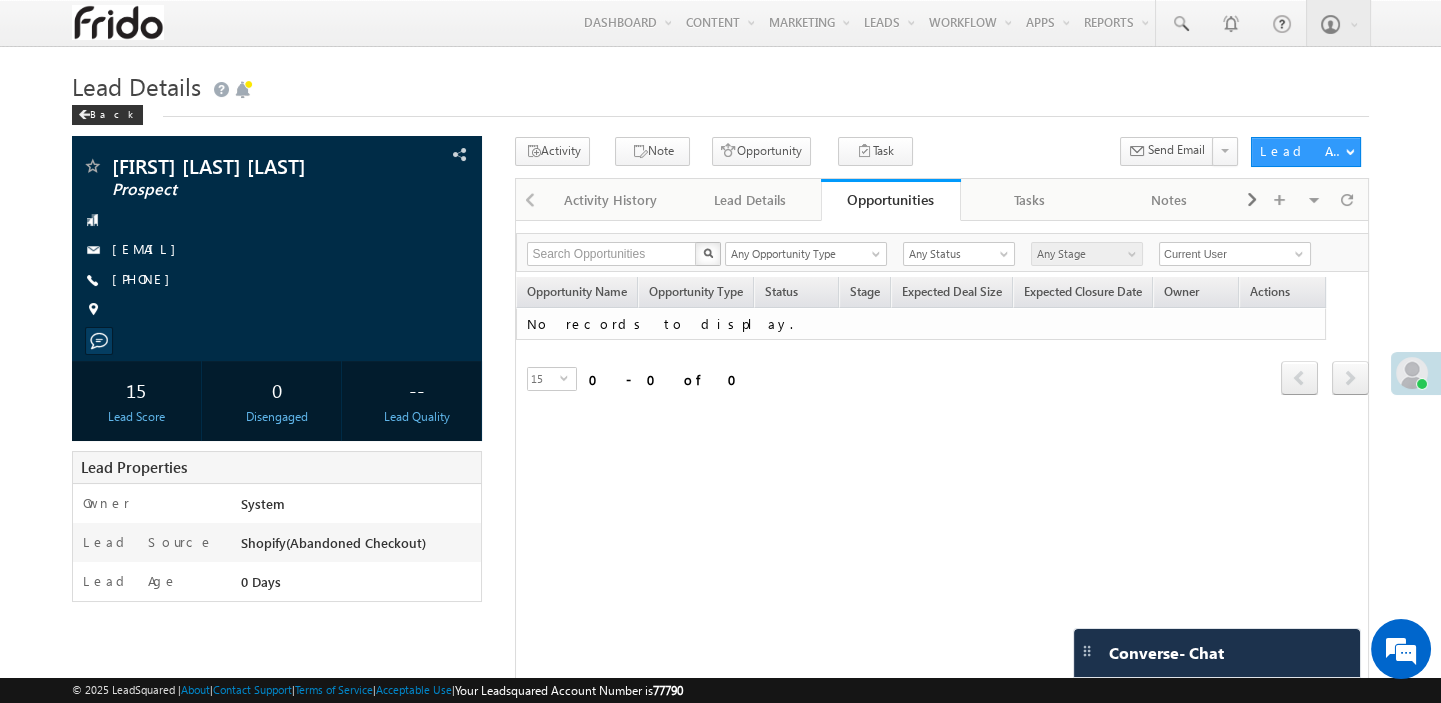 click on "Opportunities" at bounding box center [891, 199] 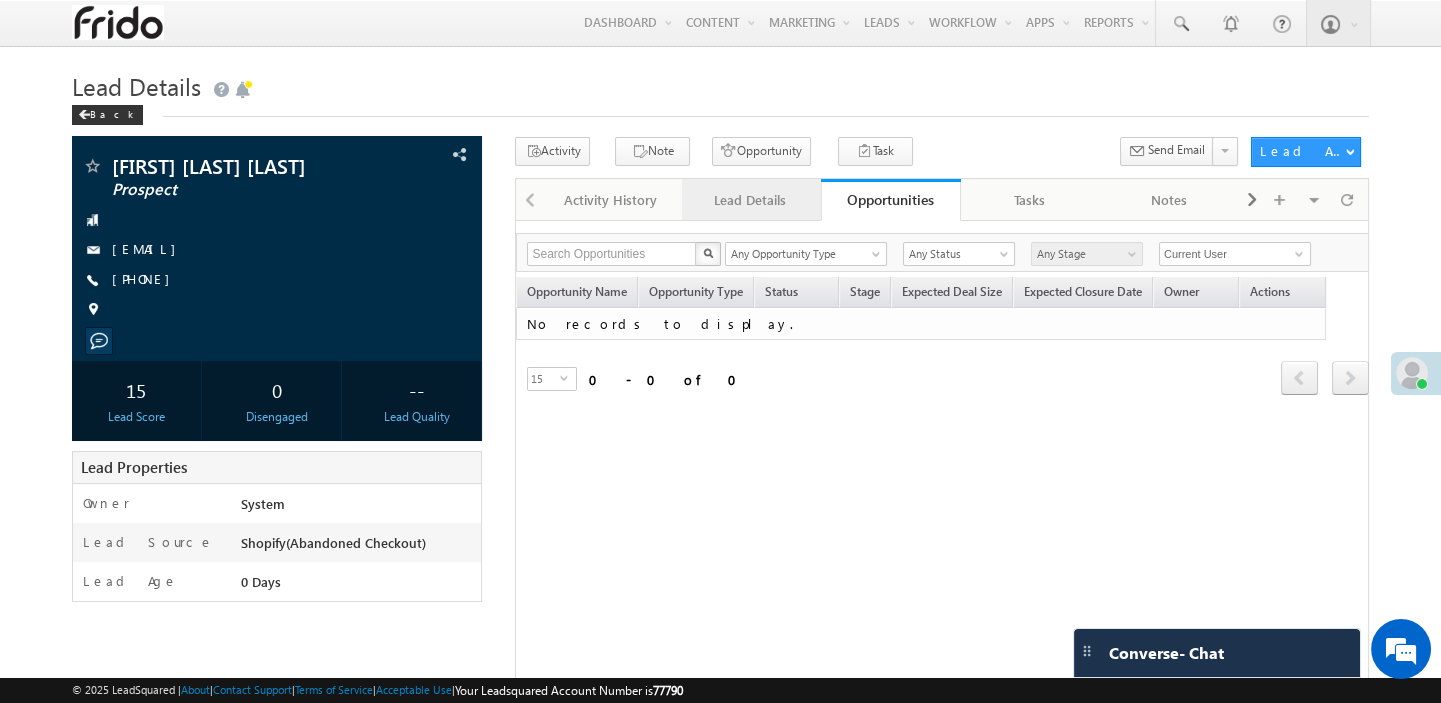 click on "Lead Details" at bounding box center [751, 200] 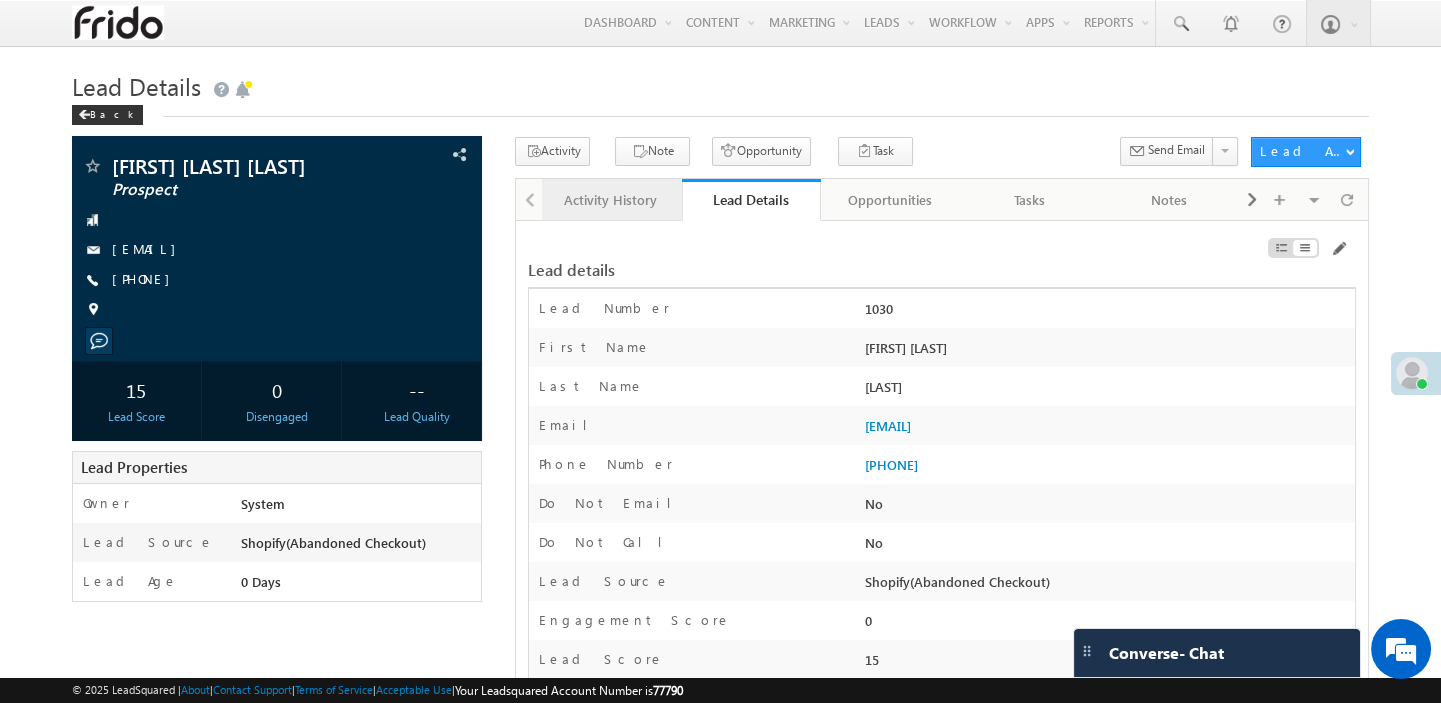 click on "Activity History" at bounding box center (611, 200) 